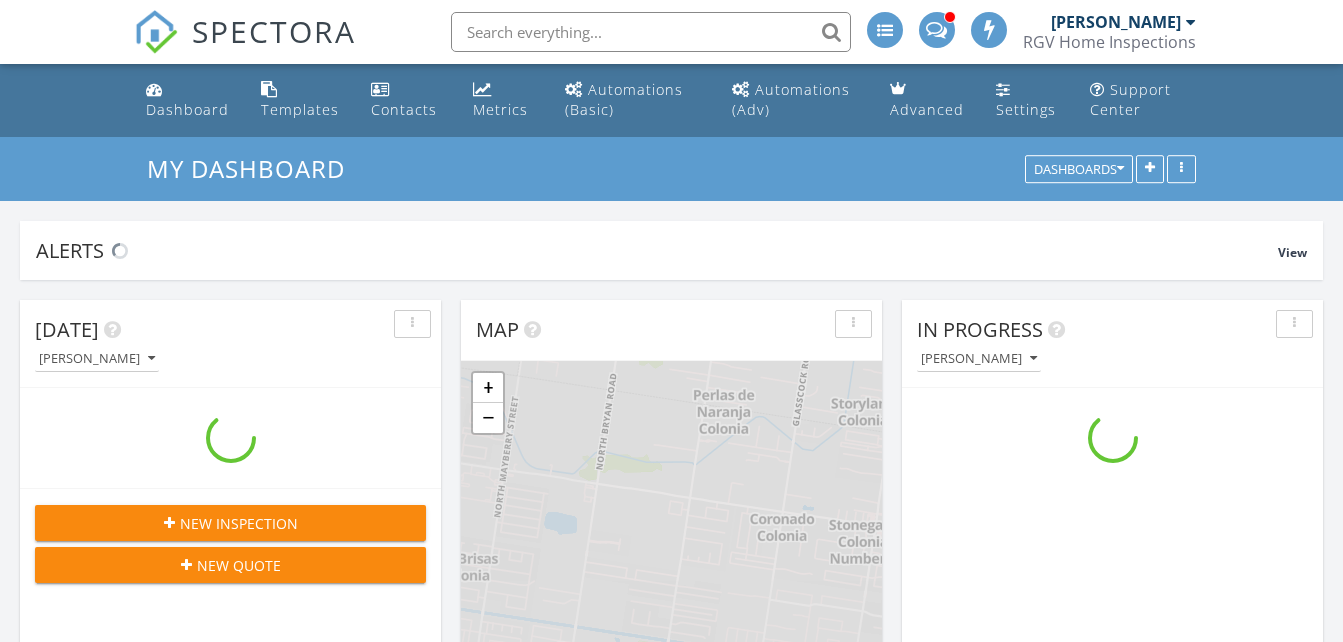 scroll, scrollTop: 0, scrollLeft: 0, axis: both 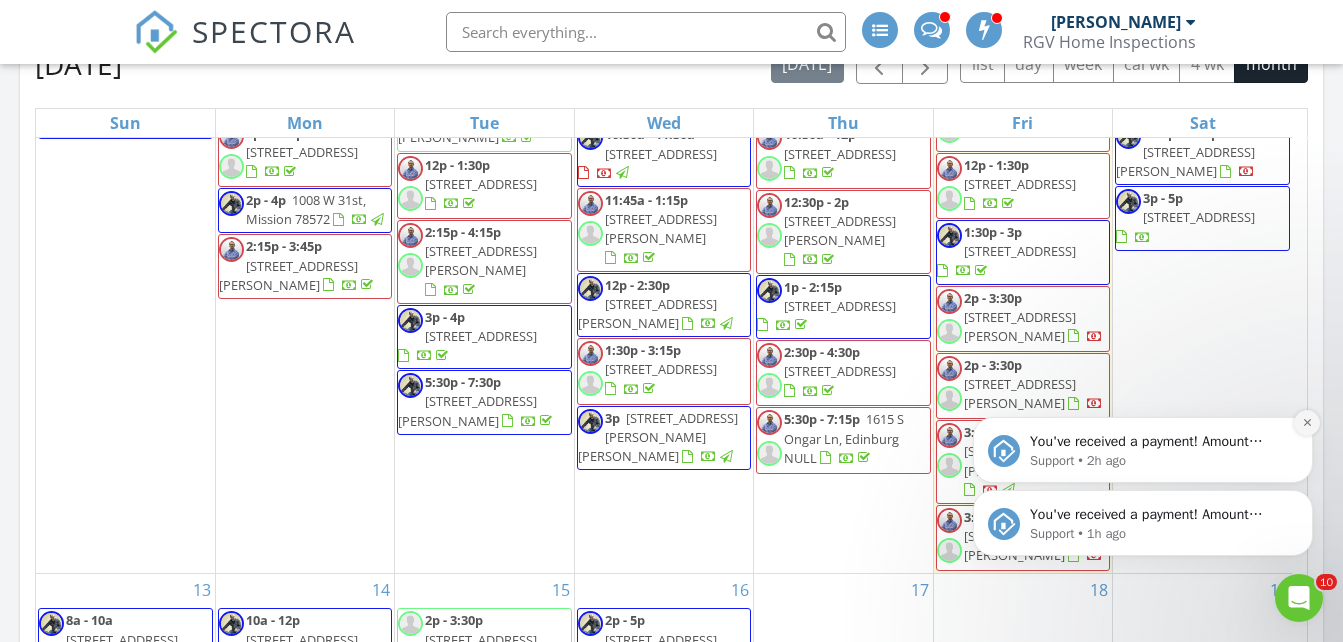 click at bounding box center [1307, 423] 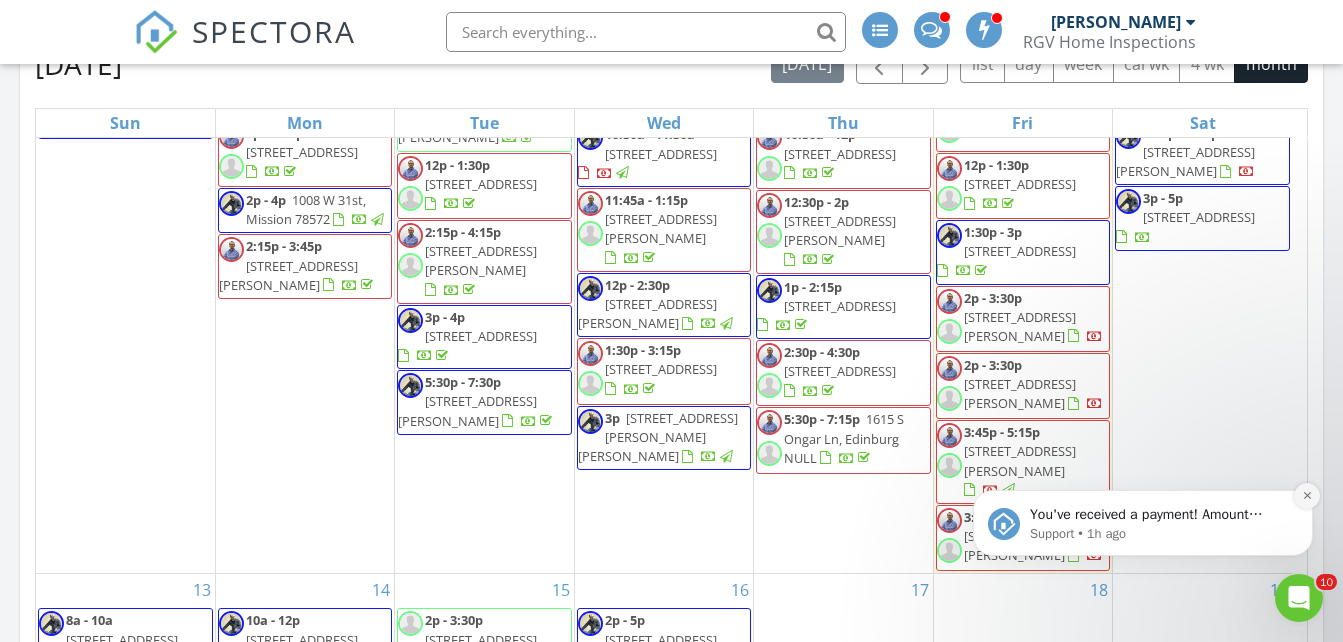 click at bounding box center (1307, 496) 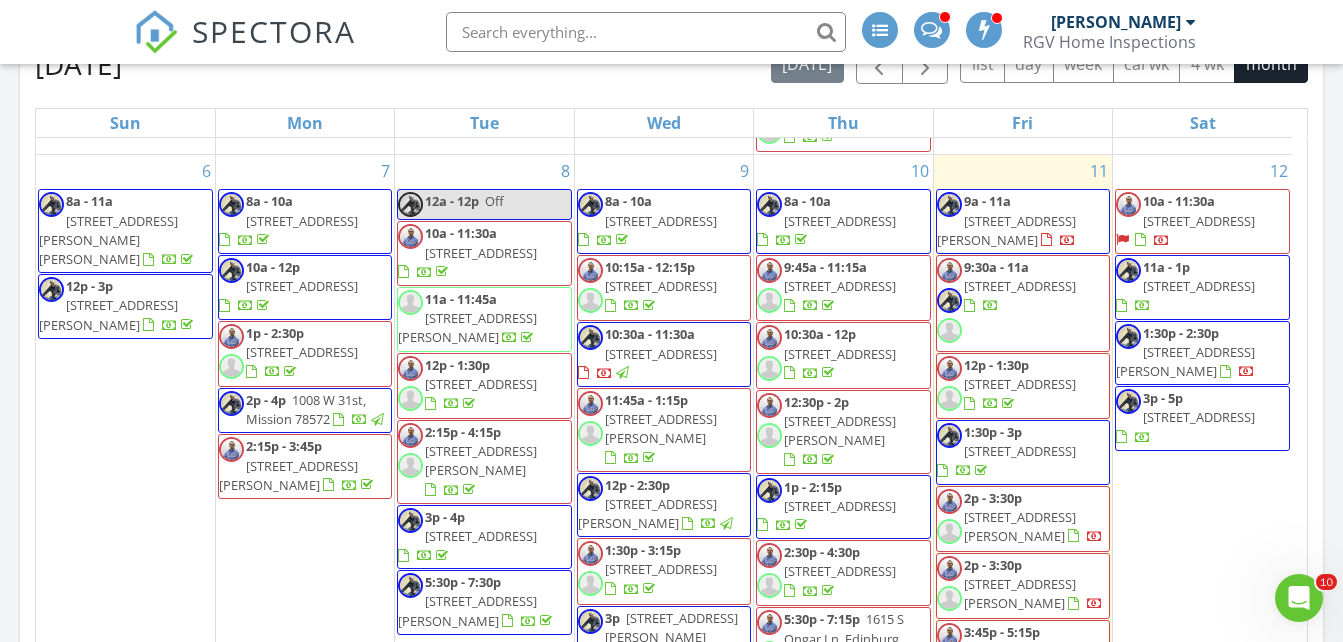 scroll, scrollTop: 600, scrollLeft: 0, axis: vertical 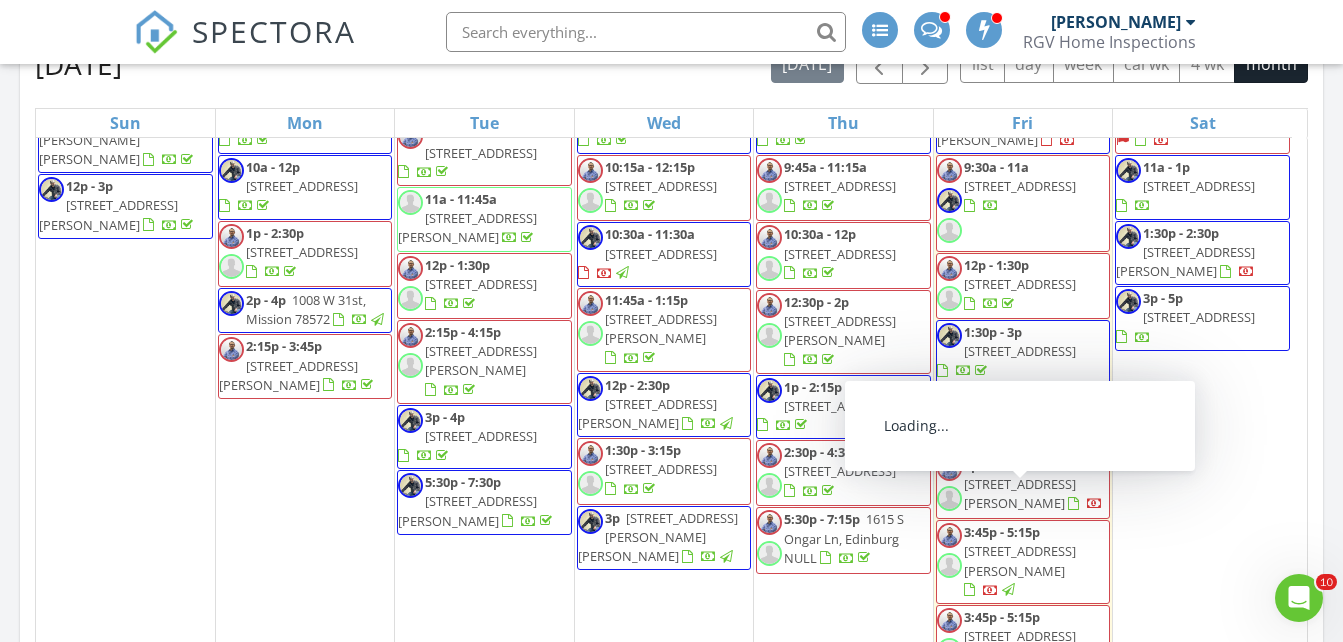 click on "[STREET_ADDRESS][PERSON_NAME]" at bounding box center [1020, 560] 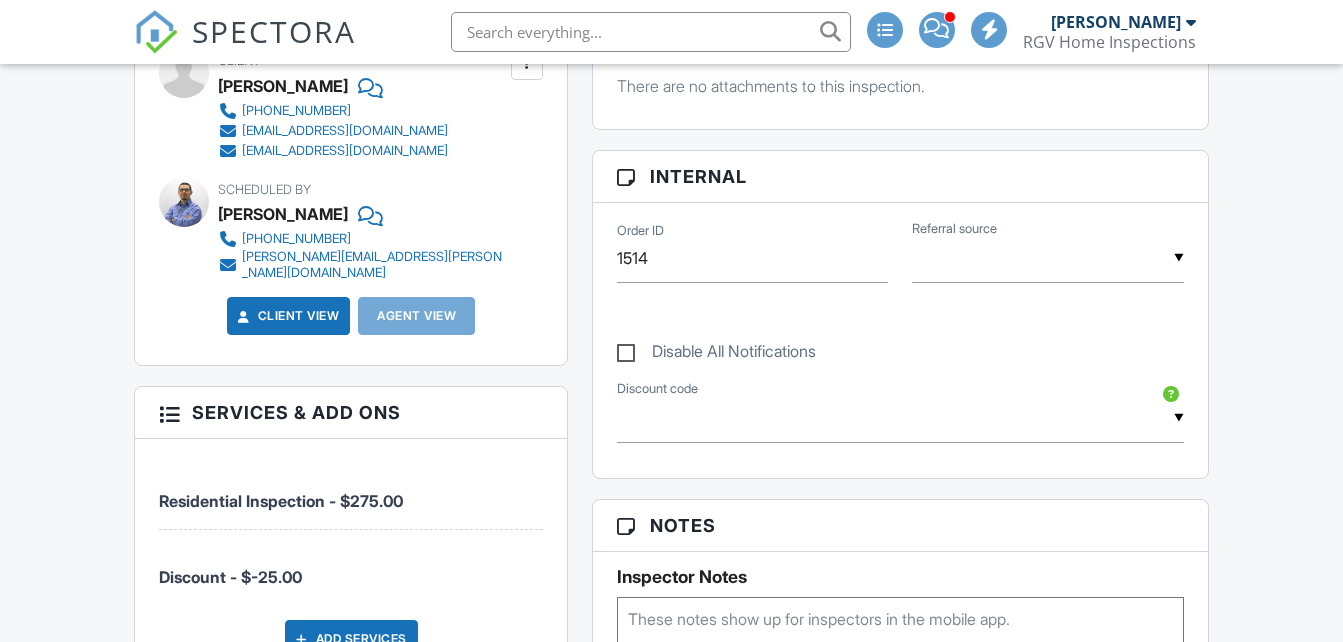 scroll, scrollTop: 1100, scrollLeft: 0, axis: vertical 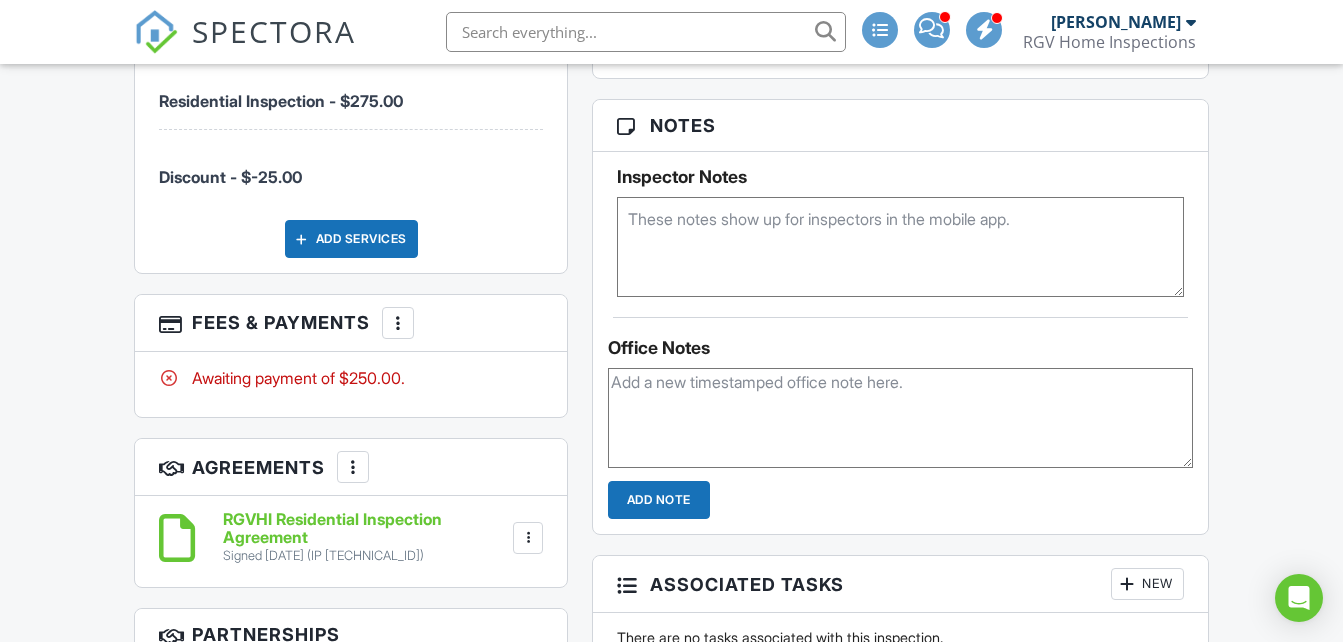 click at bounding box center [398, 323] 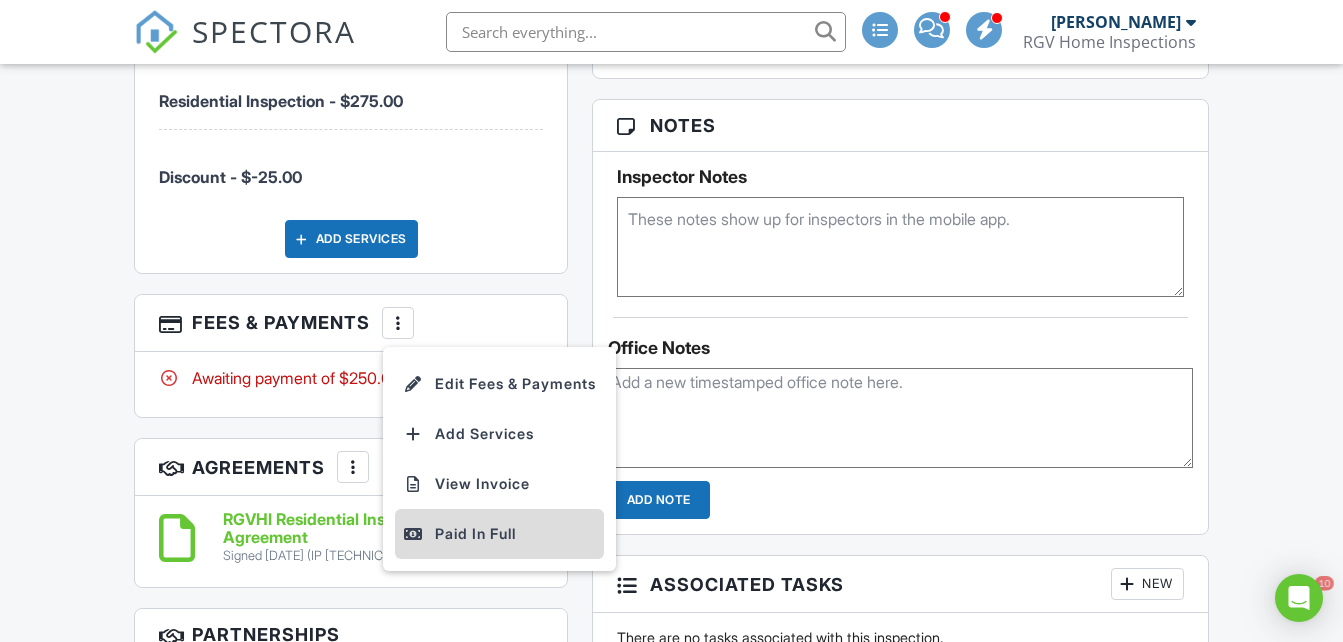 scroll, scrollTop: 0, scrollLeft: 0, axis: both 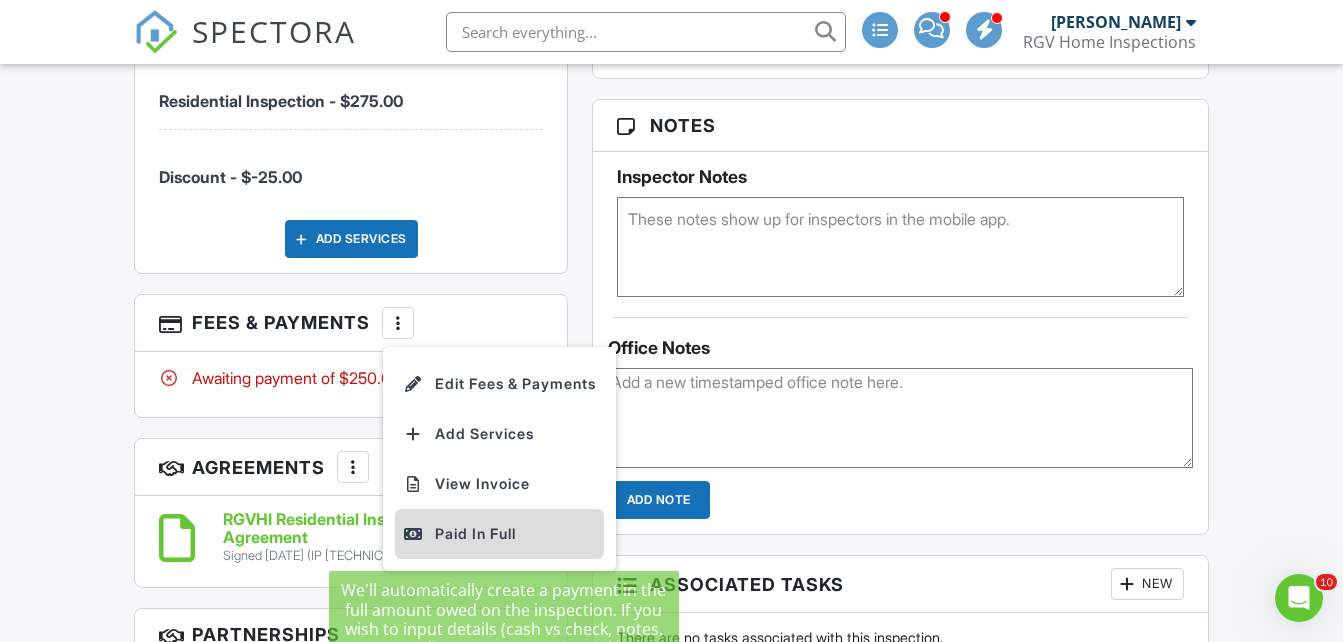 click on "Paid In Full" at bounding box center (499, 534) 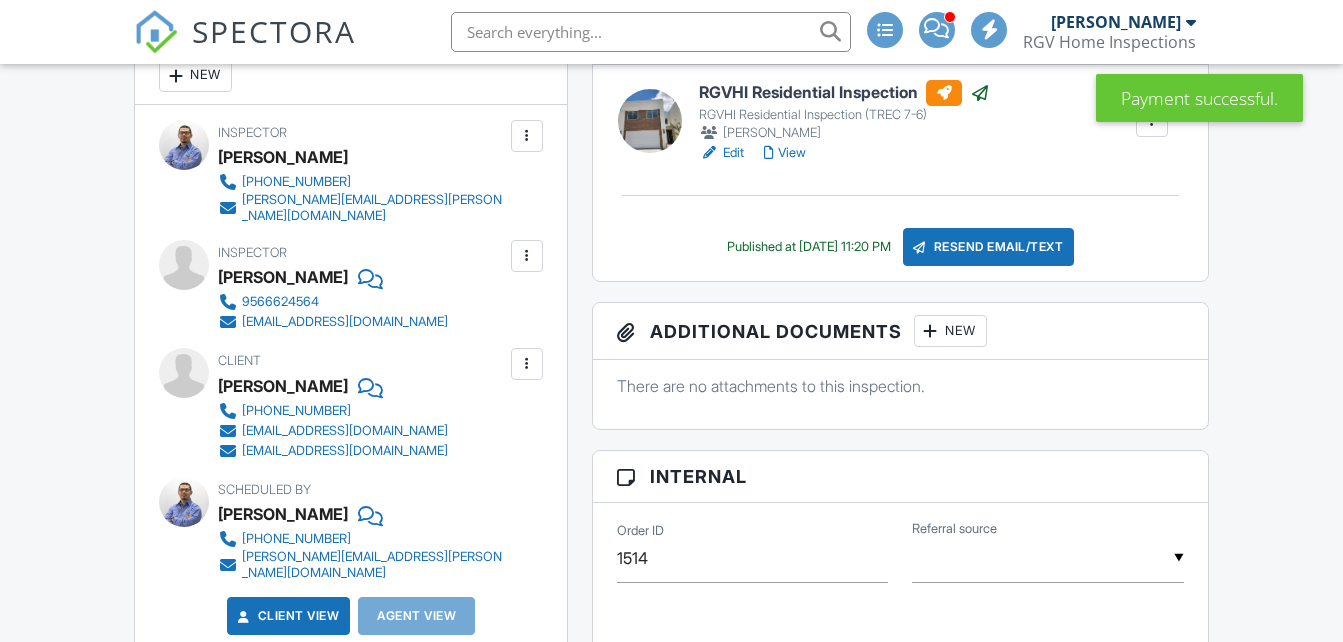 scroll, scrollTop: 1300, scrollLeft: 0, axis: vertical 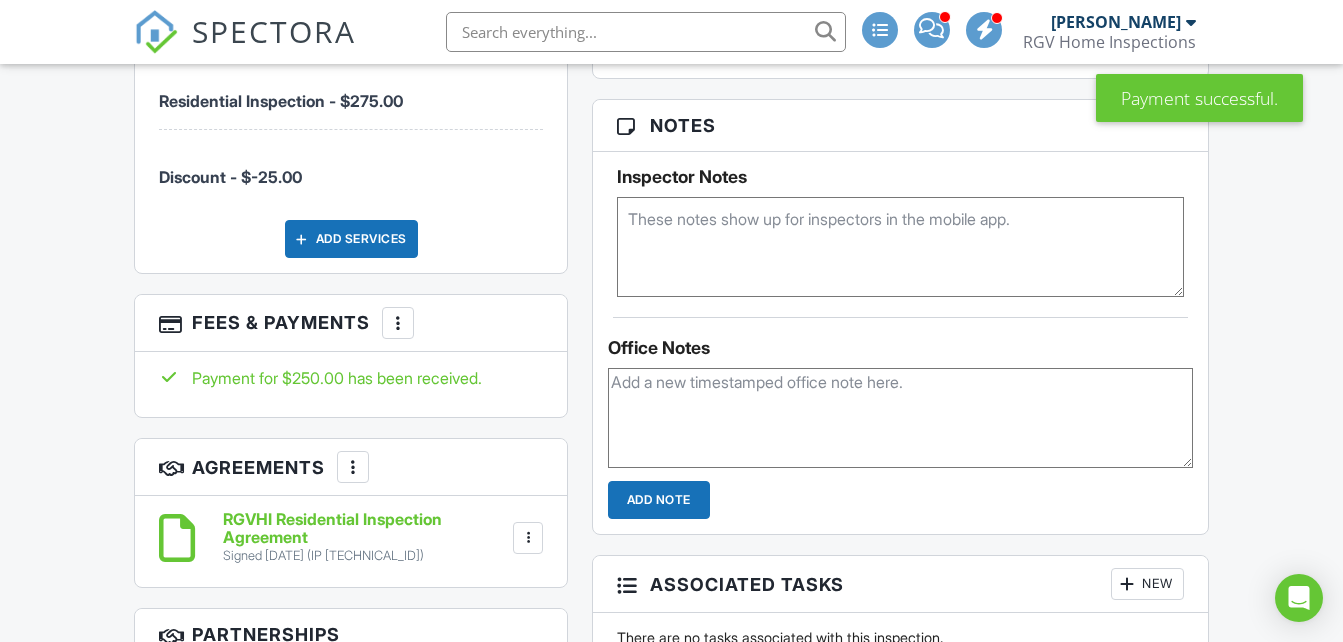 click at bounding box center [398, 323] 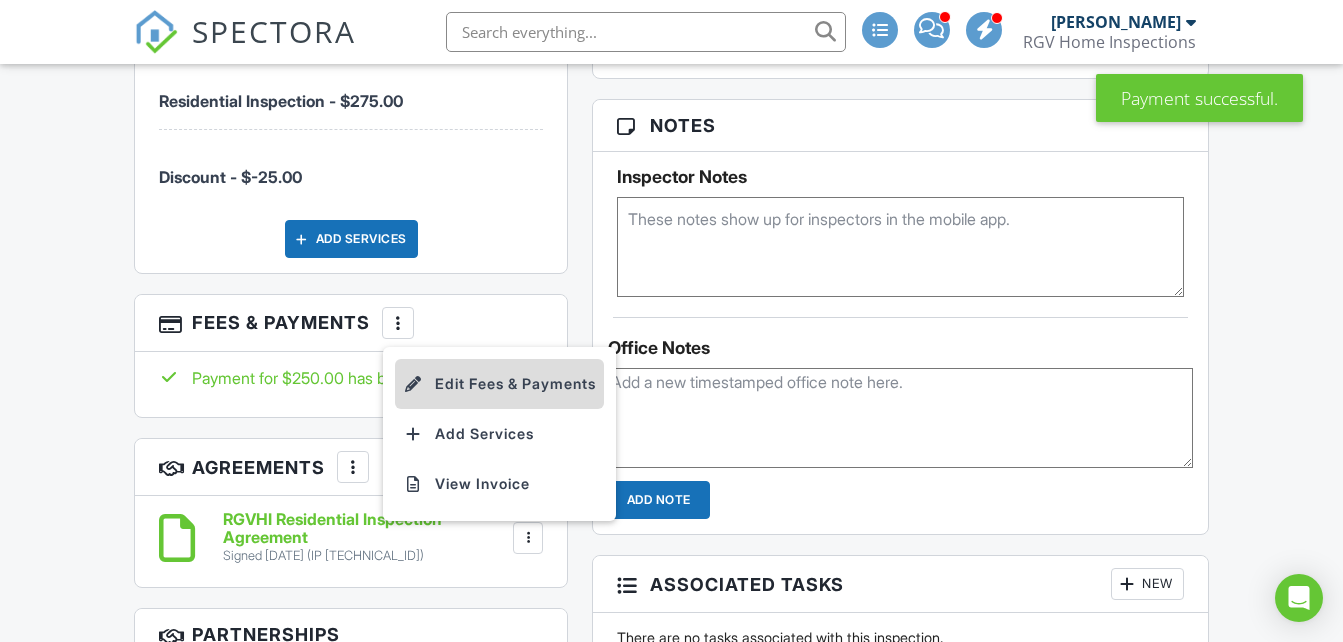 click on "Edit Fees & Payments" at bounding box center [499, 384] 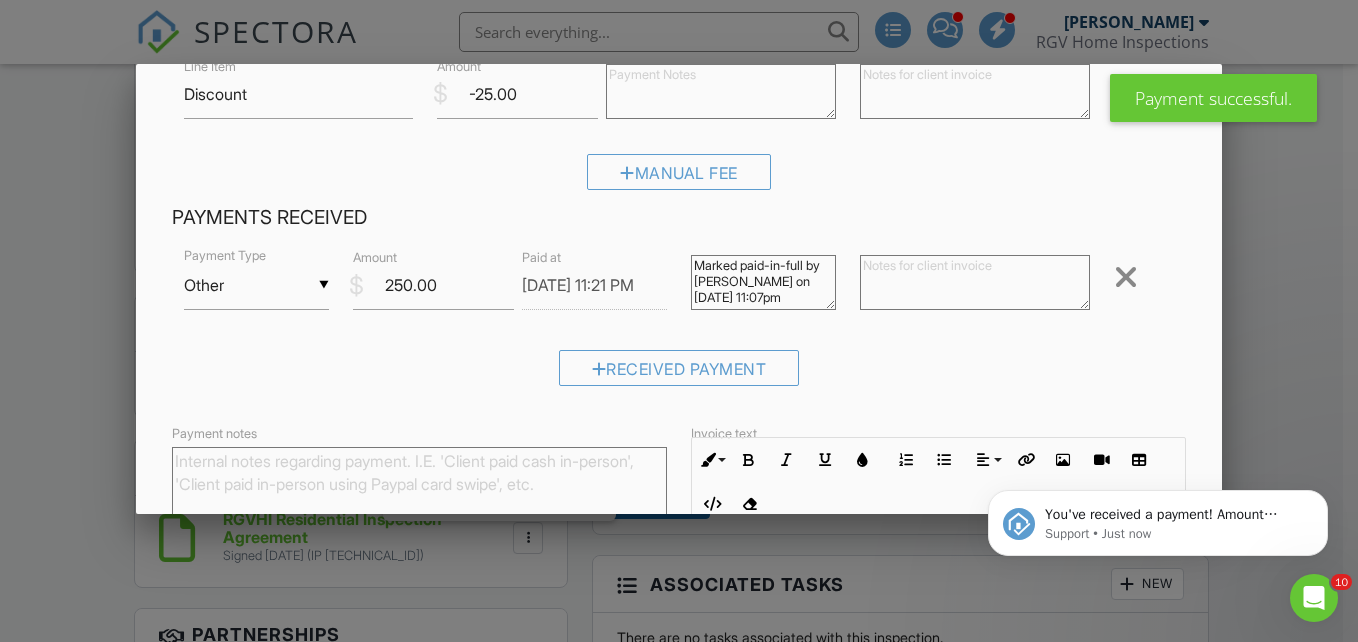 scroll, scrollTop: 0, scrollLeft: 0, axis: both 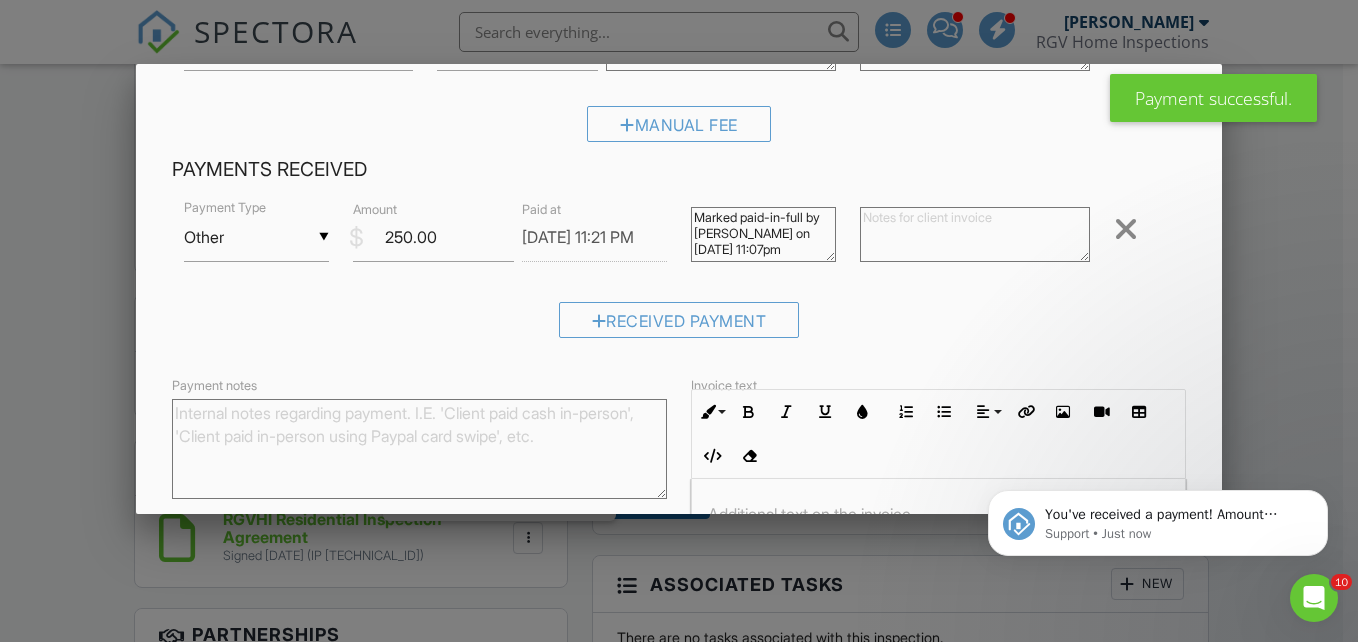click on "▼ Other Cash Check On-Site Card Other Cash
Check
On-Site Card
Other" at bounding box center [256, 237] 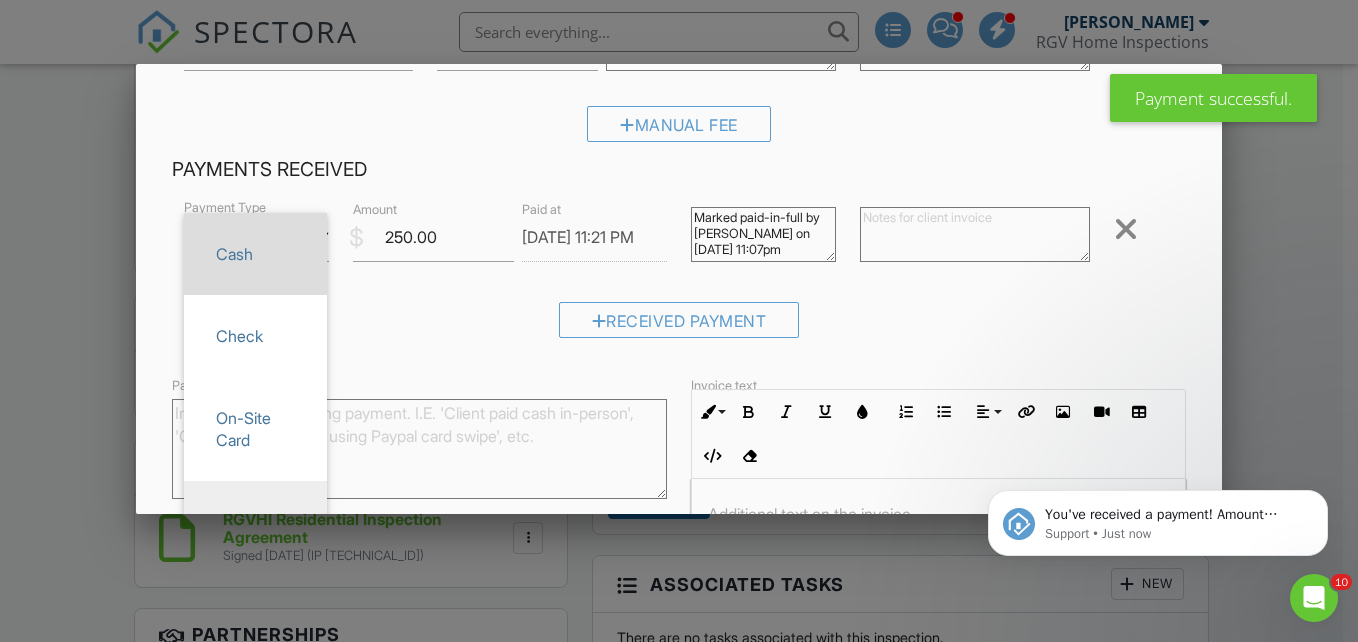 scroll, scrollTop: 0, scrollLeft: 0, axis: both 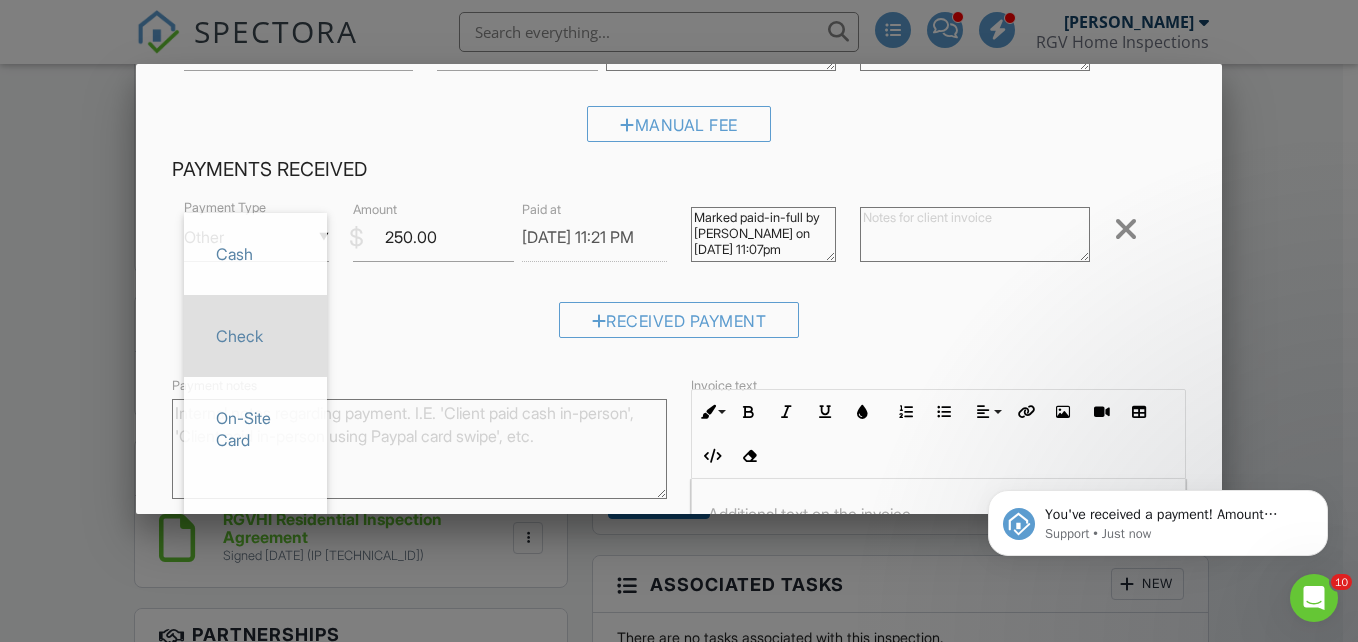 click on "Check" at bounding box center (255, 336) 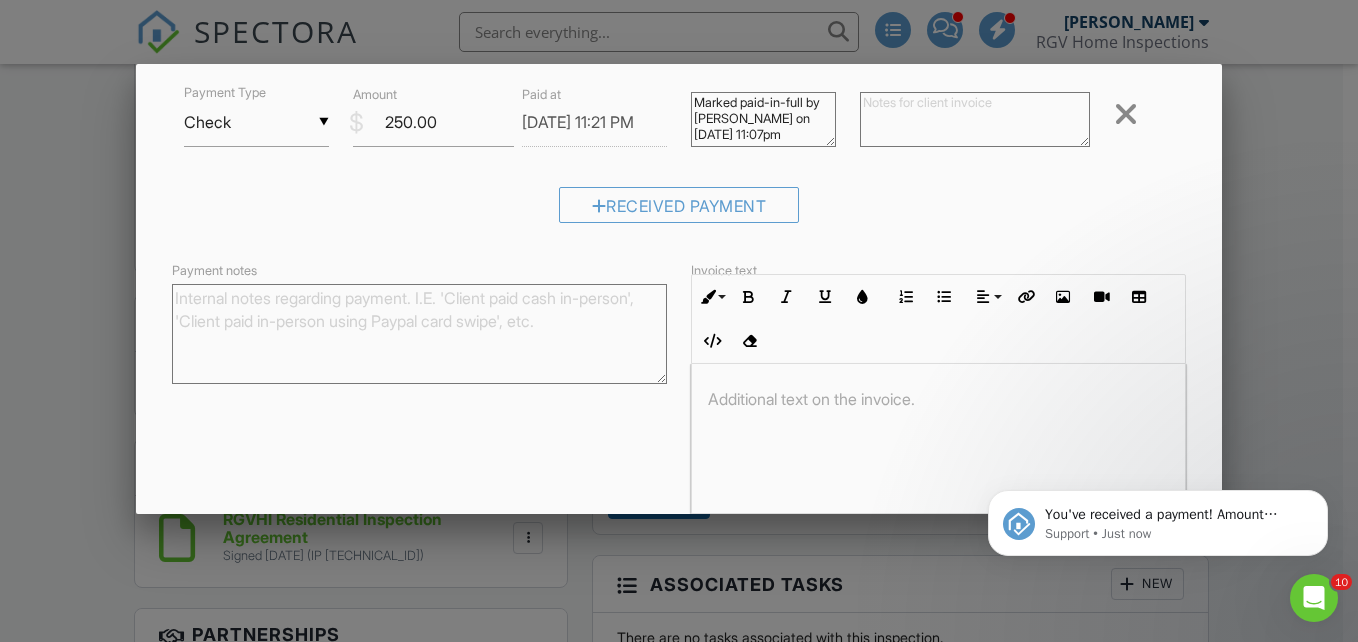 scroll, scrollTop: 510, scrollLeft: 0, axis: vertical 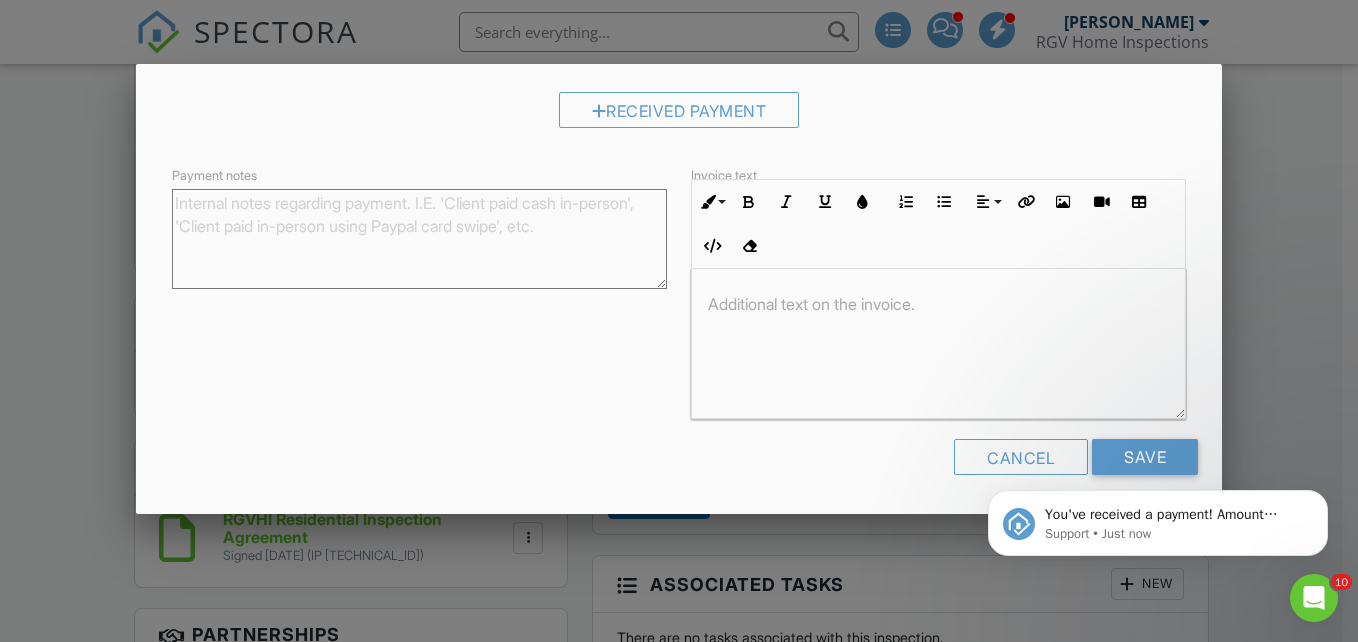 click on "You've received a payment!  Amount  $250.00  Fee  $0.00  Net  $250.00  Transaction #    Inspection  1218 N Lincoln Ave, San Juan, TX 78589 Support • Just now" at bounding box center [1158, 431] 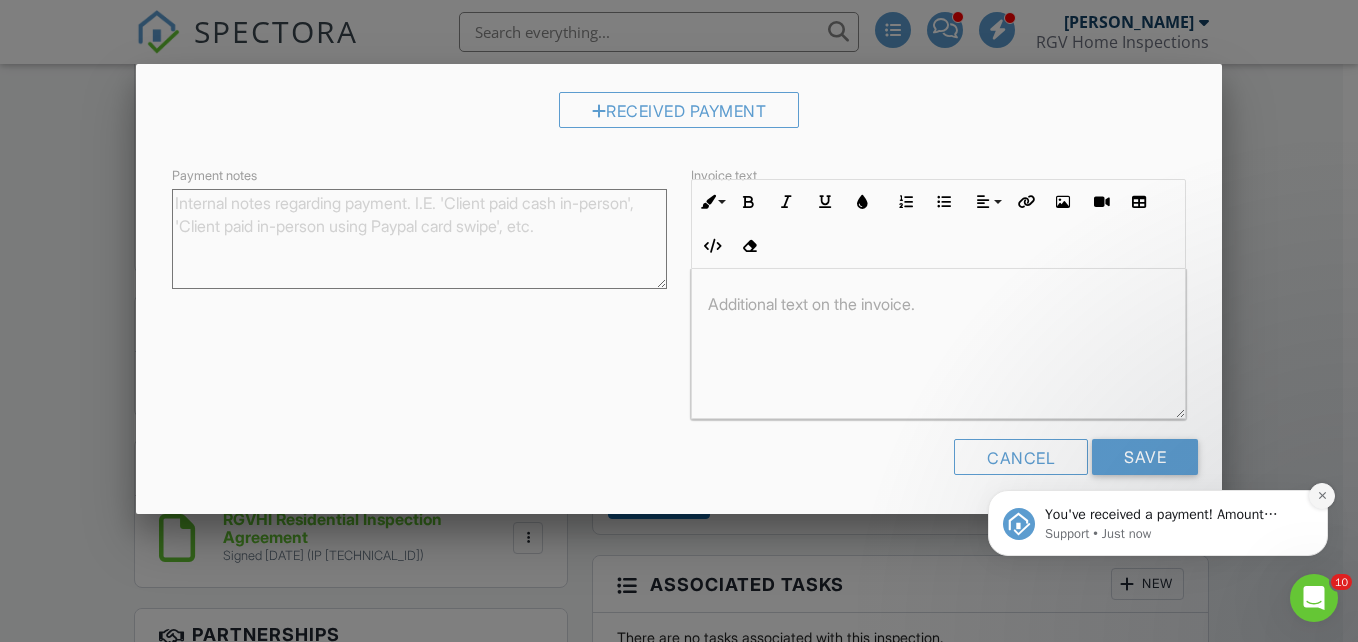 click at bounding box center (1322, 496) 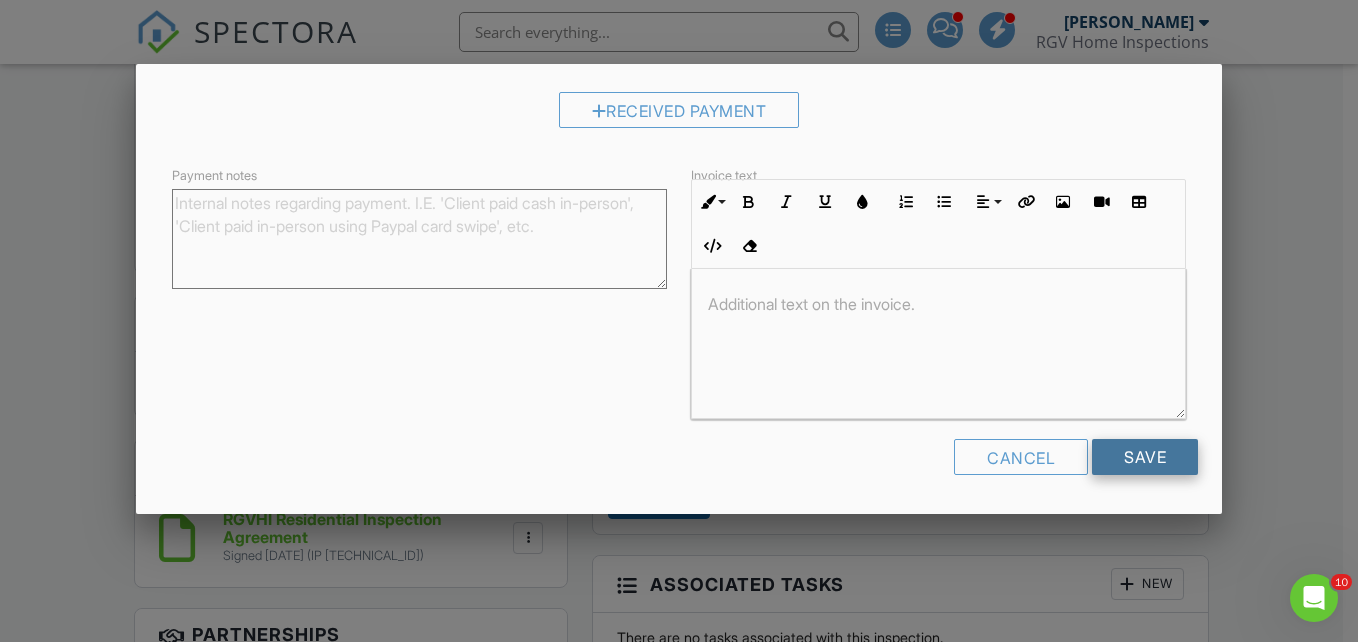 click on "Save" at bounding box center [1145, 457] 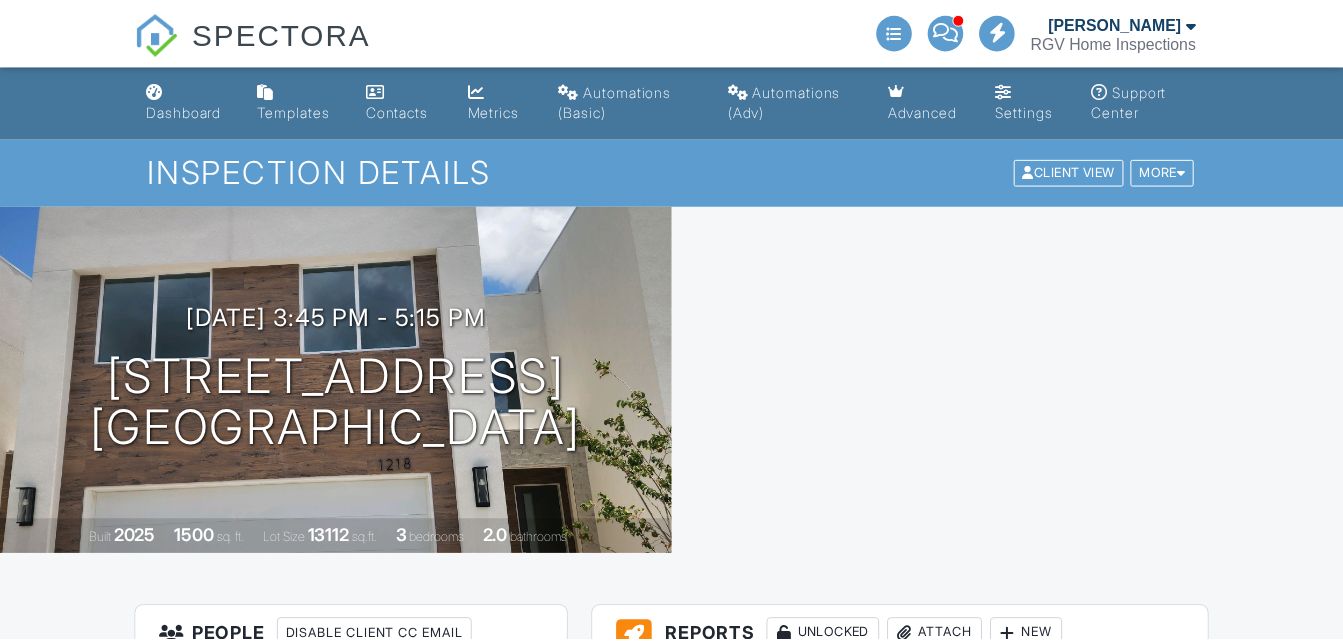 scroll, scrollTop: 0, scrollLeft: 0, axis: both 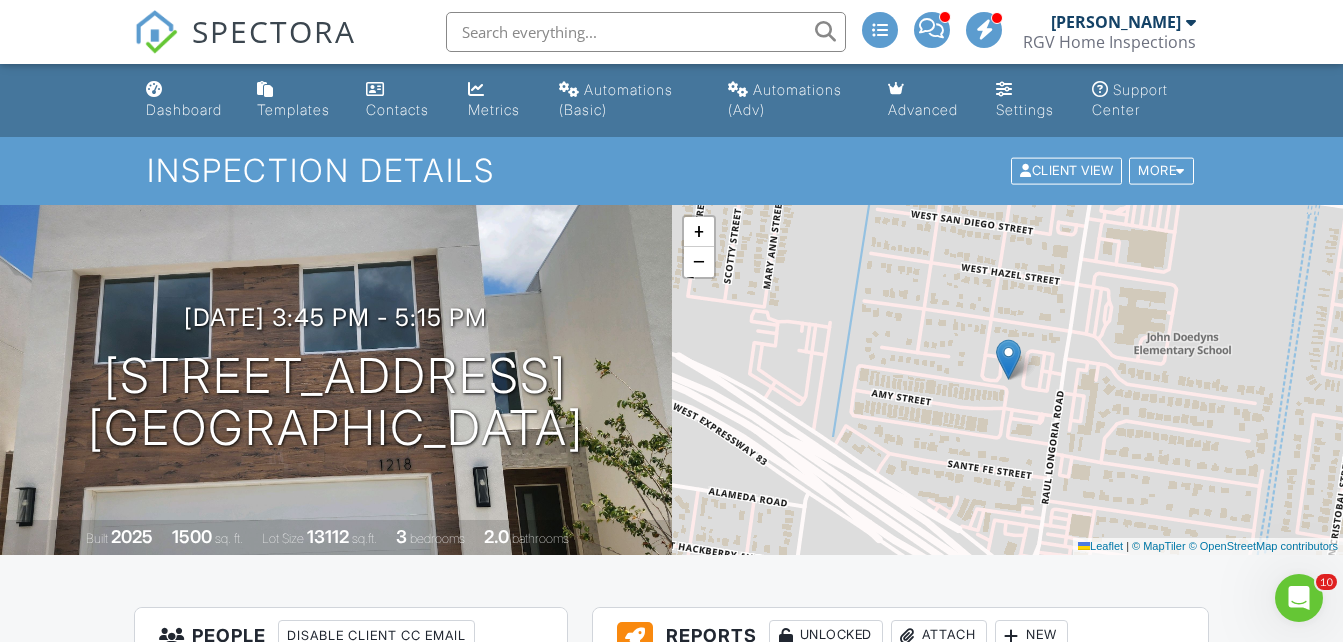 click on "SPECTORA" at bounding box center [274, 31] 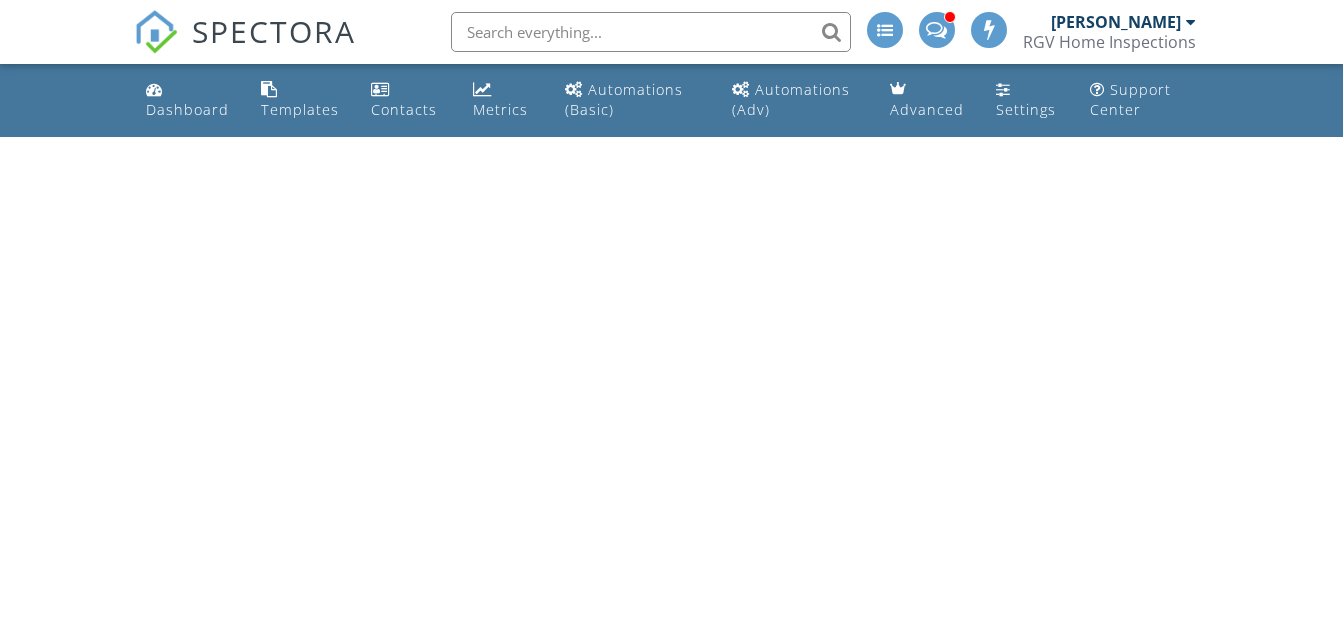 scroll, scrollTop: 0, scrollLeft: 0, axis: both 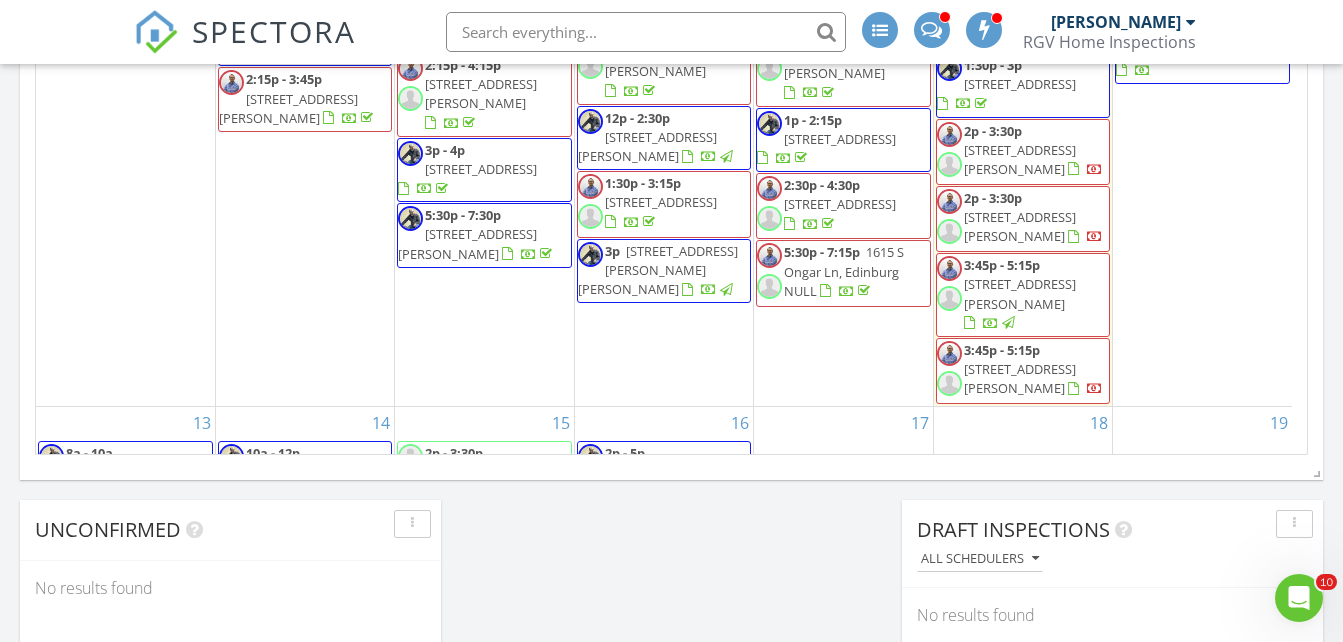 click on "1220 N Lincoln Ave , San Juan 78589" at bounding box center [1020, 378] 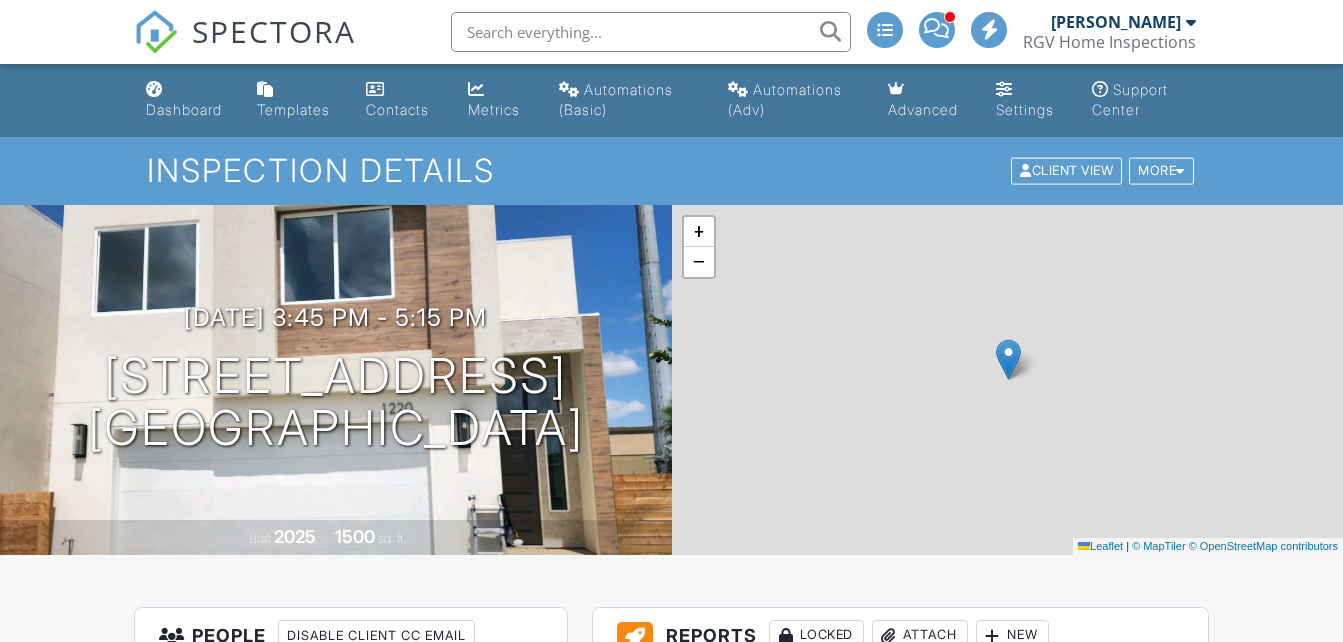 scroll, scrollTop: 0, scrollLeft: 0, axis: both 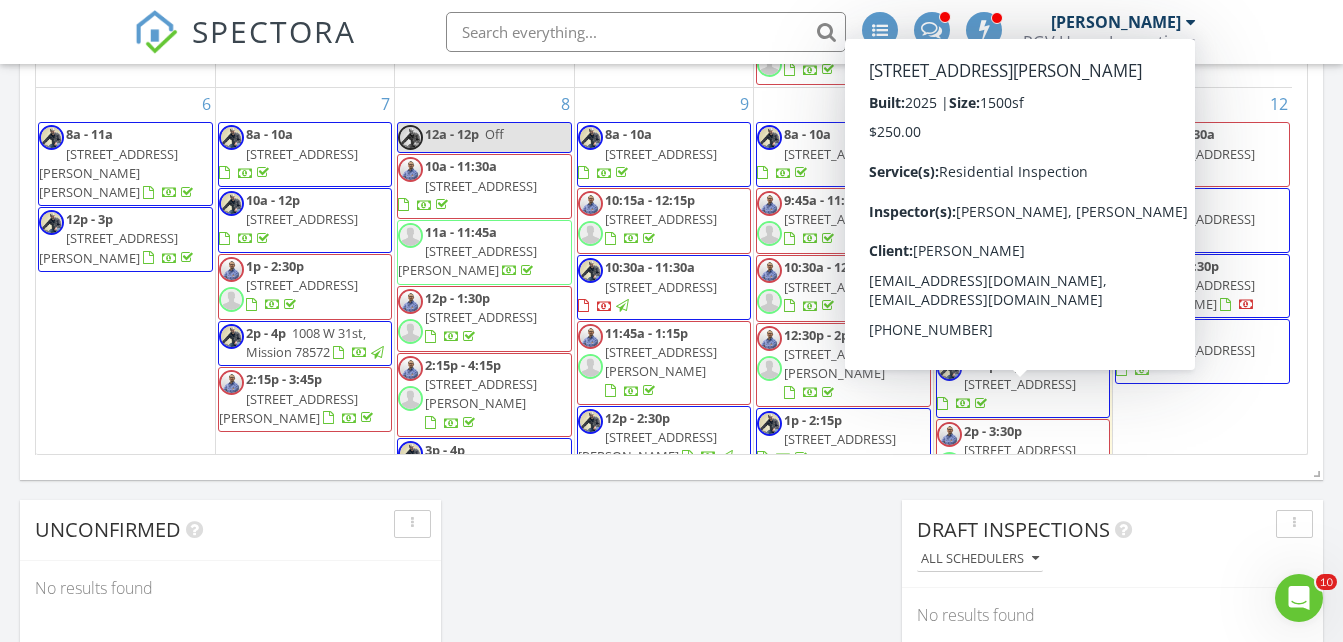 click on "[STREET_ADDRESS][PERSON_NAME]" at bounding box center (1020, 459) 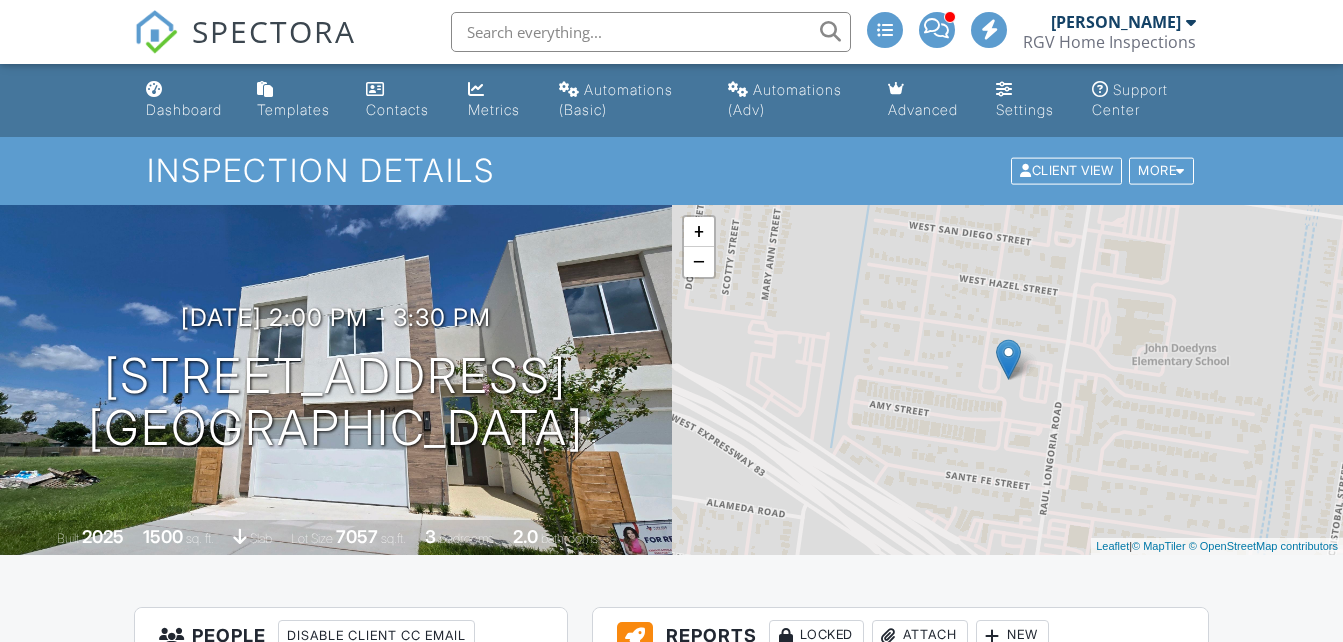 scroll, scrollTop: 0, scrollLeft: 0, axis: both 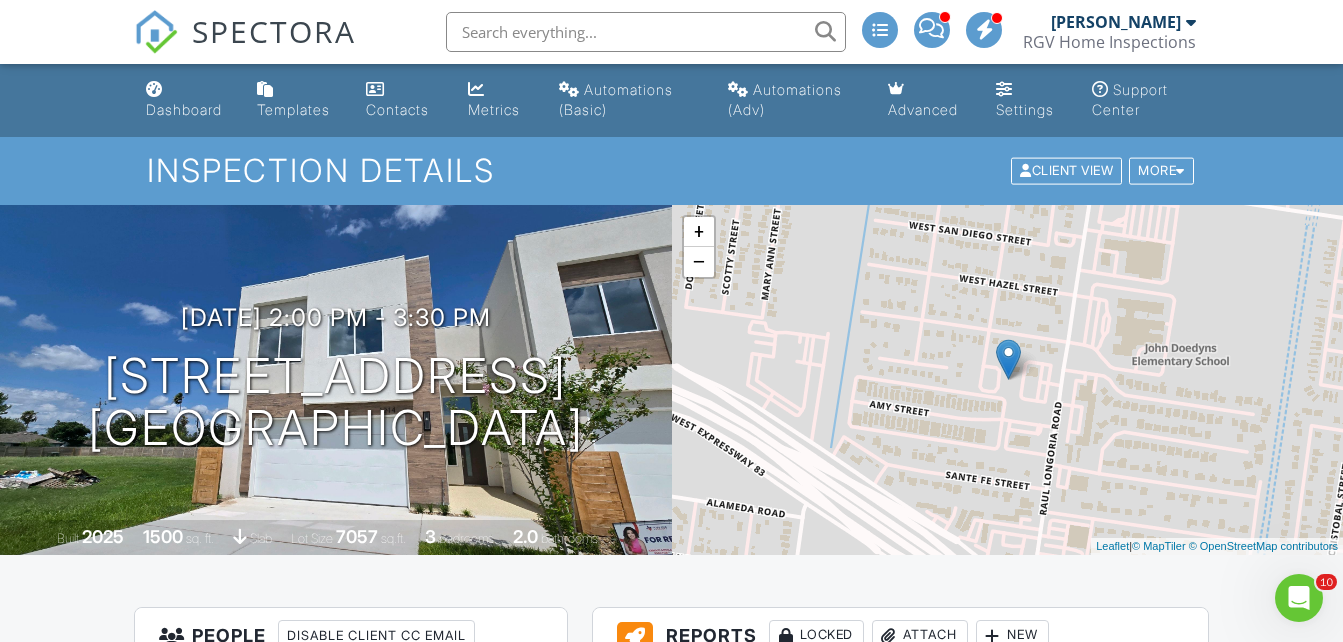 click on "SPECTORA" at bounding box center [274, 31] 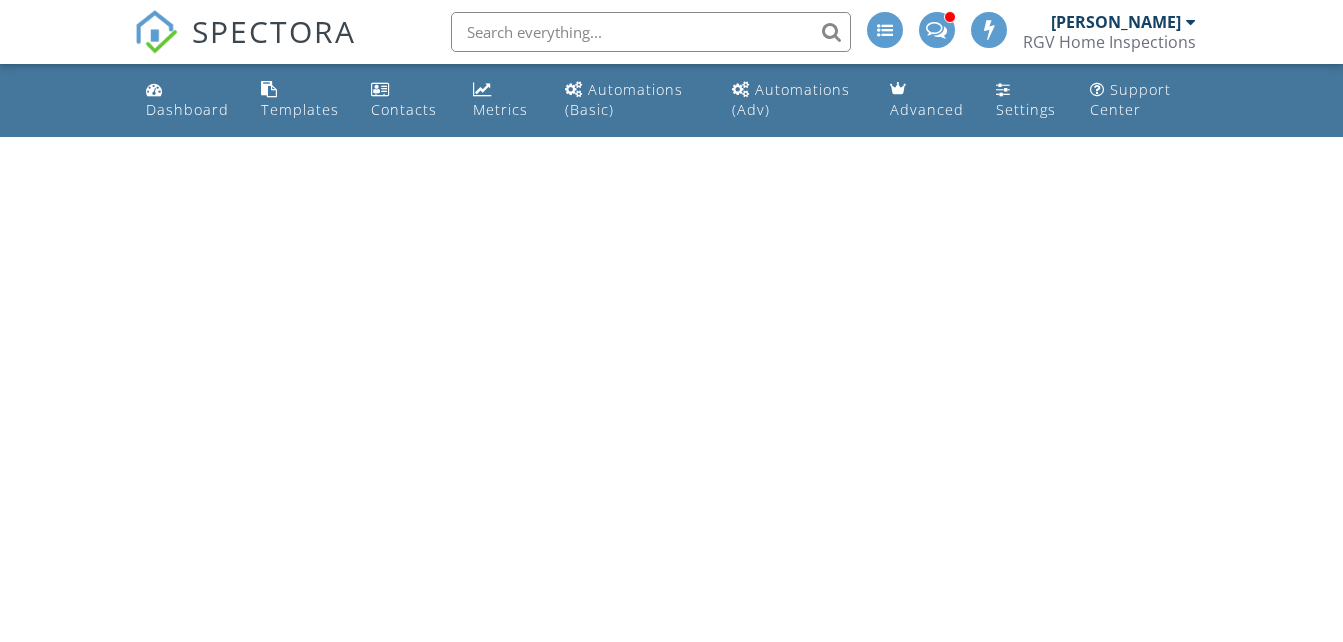 scroll, scrollTop: 0, scrollLeft: 0, axis: both 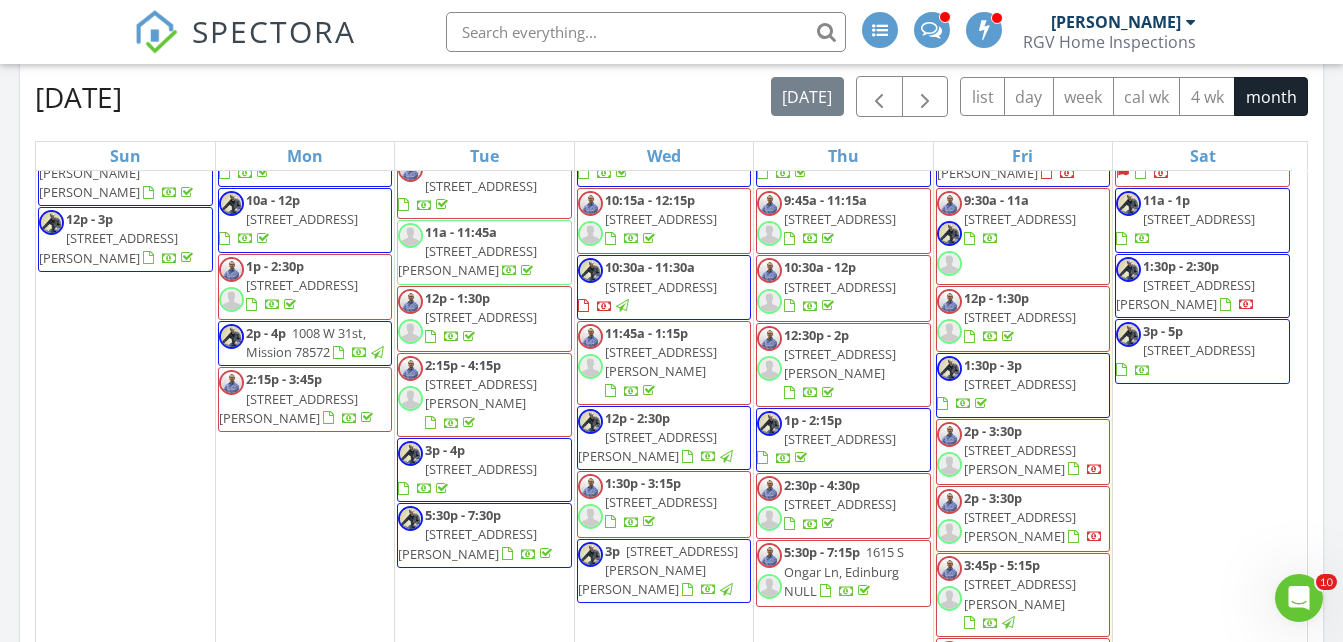 click on "[STREET_ADDRESS][PERSON_NAME]" at bounding box center (1020, 593) 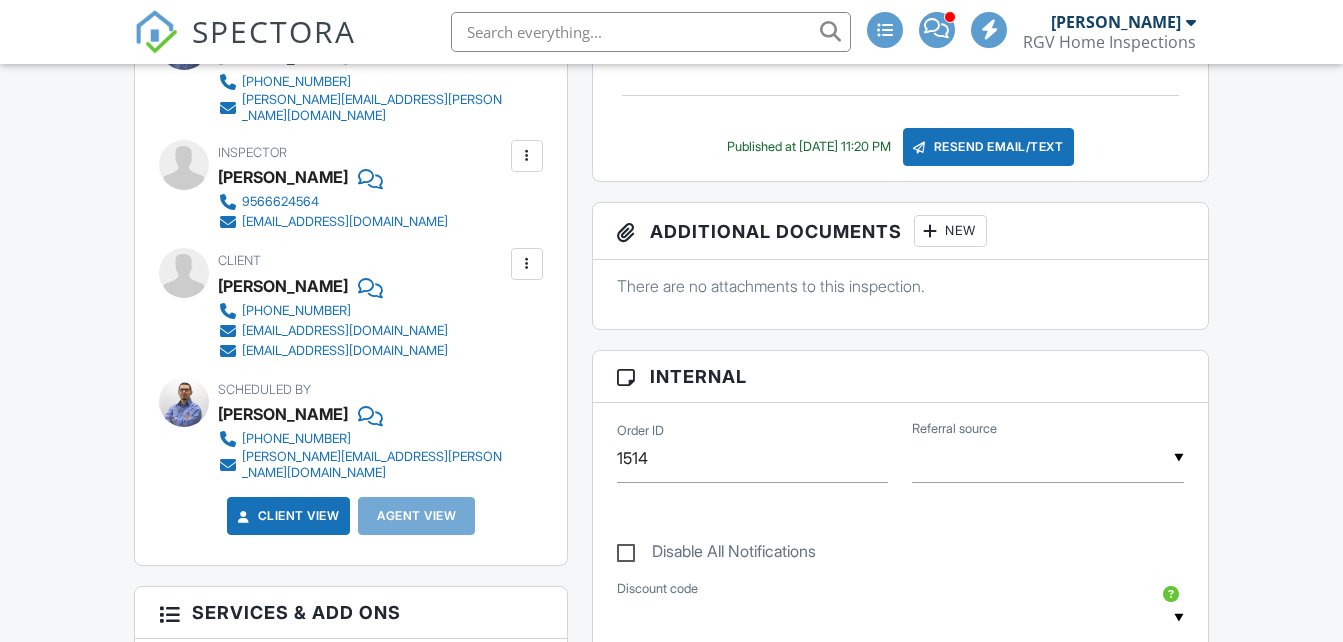 scroll, scrollTop: 700, scrollLeft: 0, axis: vertical 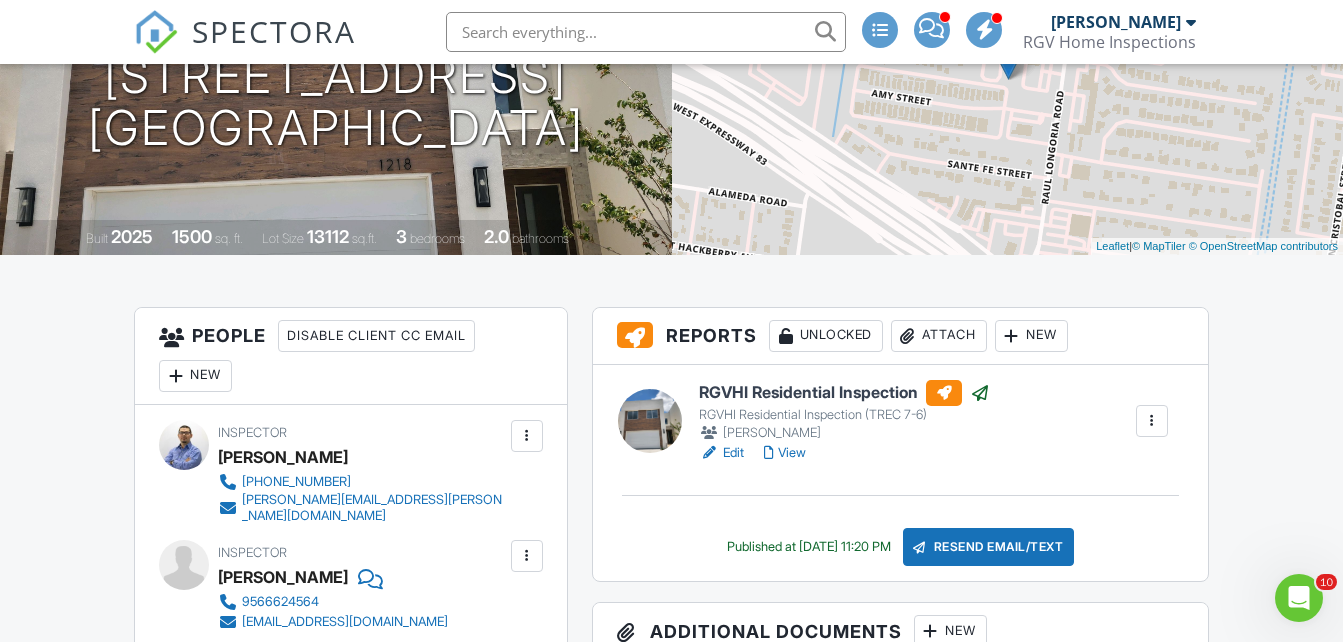 click on "Edit" at bounding box center (721, 453) 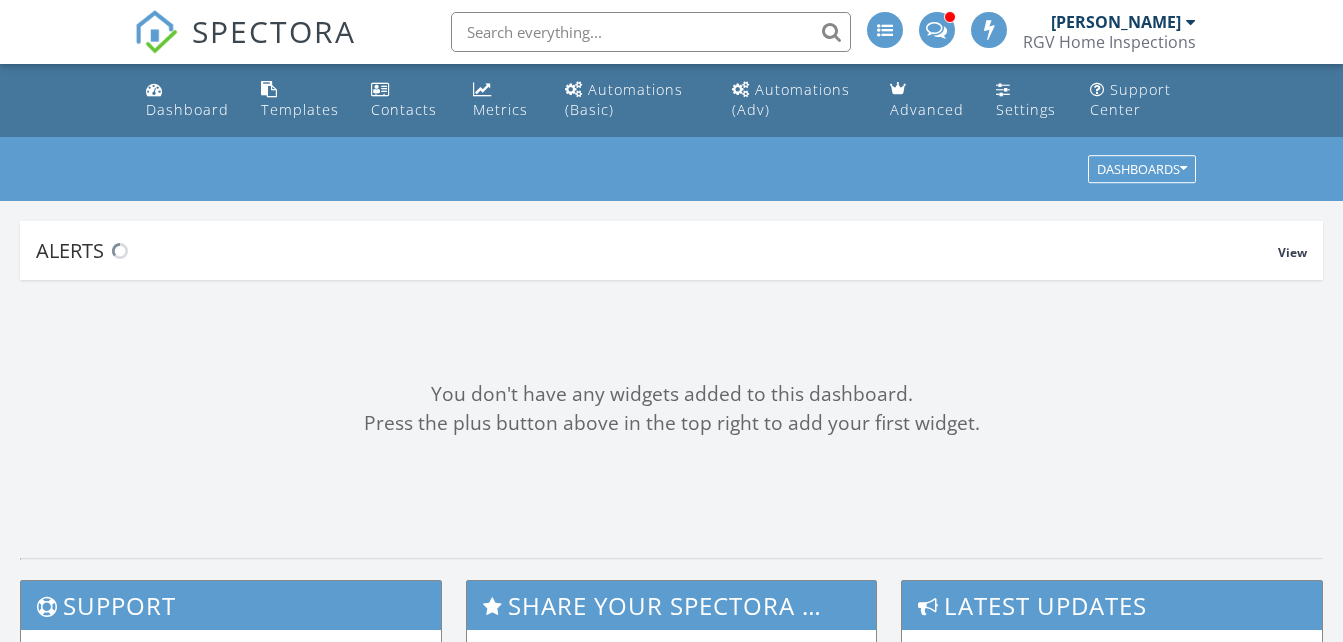 scroll, scrollTop: 0, scrollLeft: 0, axis: both 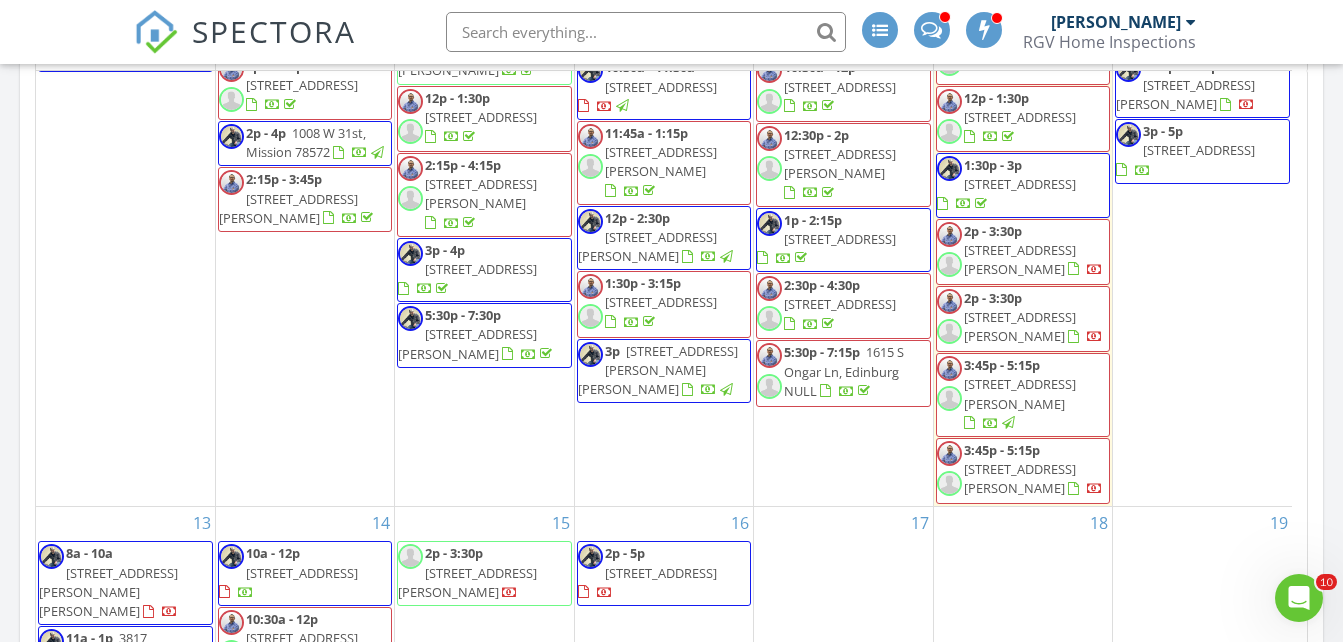 click on "[STREET_ADDRESS][PERSON_NAME]" at bounding box center [1020, 478] 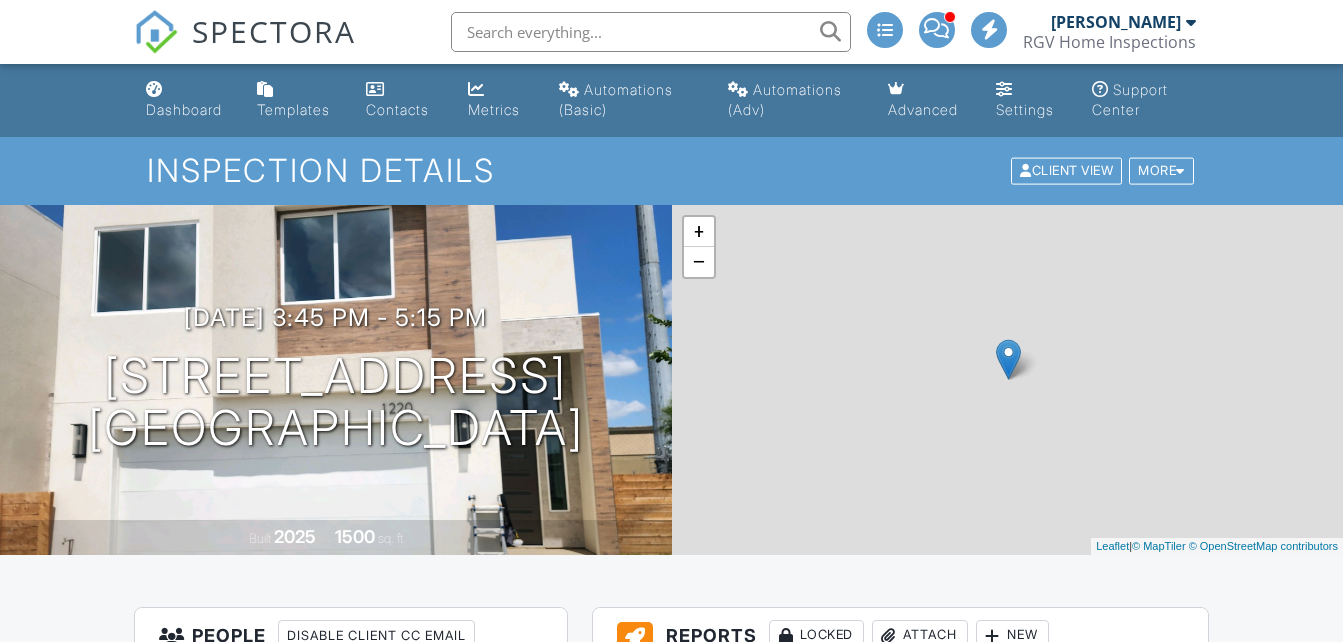 scroll, scrollTop: 0, scrollLeft: 0, axis: both 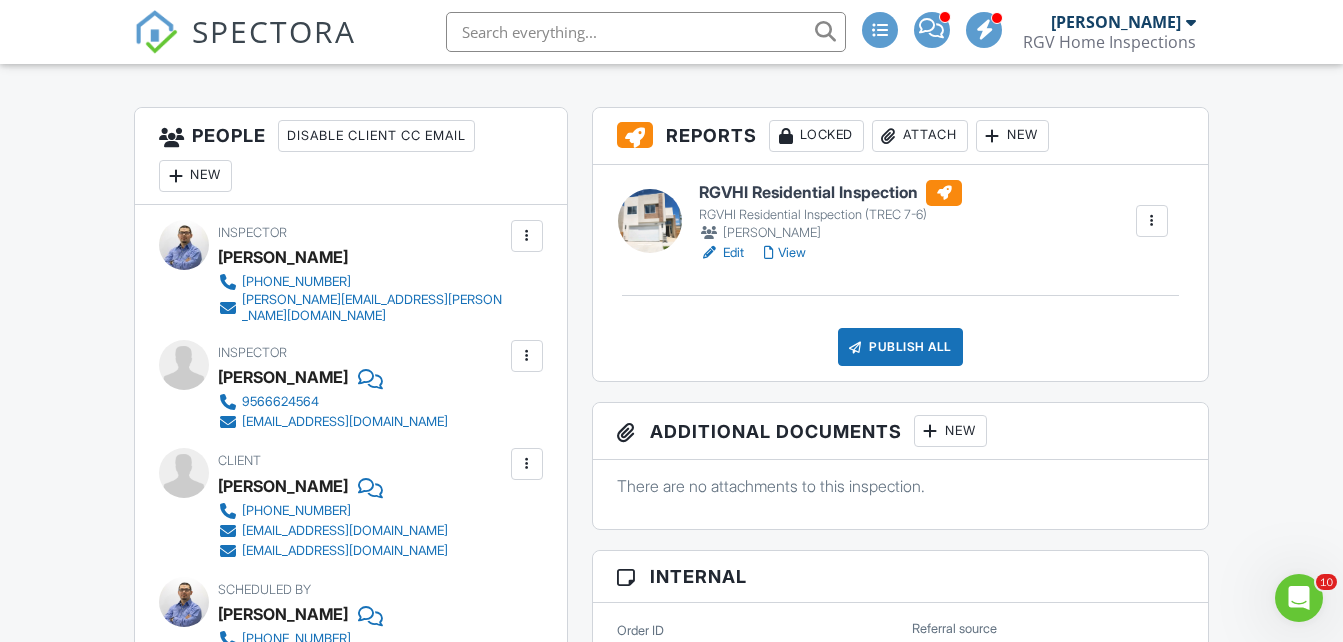 click on "Edit" at bounding box center (721, 253) 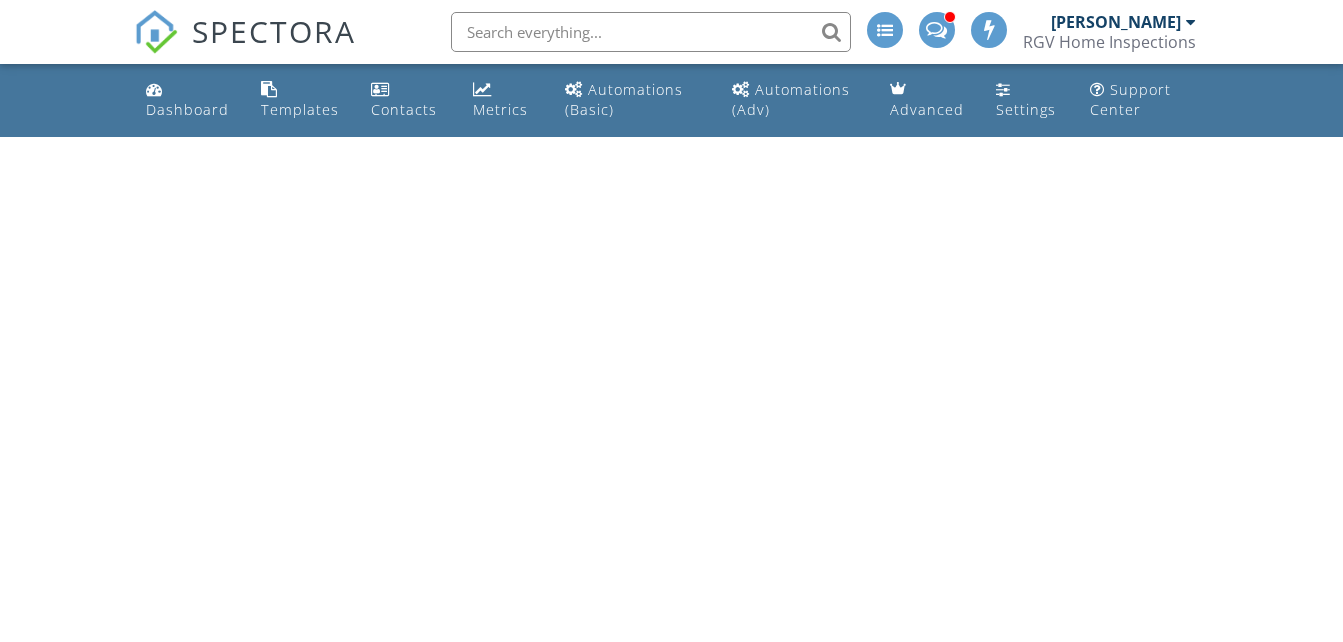 scroll, scrollTop: 0, scrollLeft: 0, axis: both 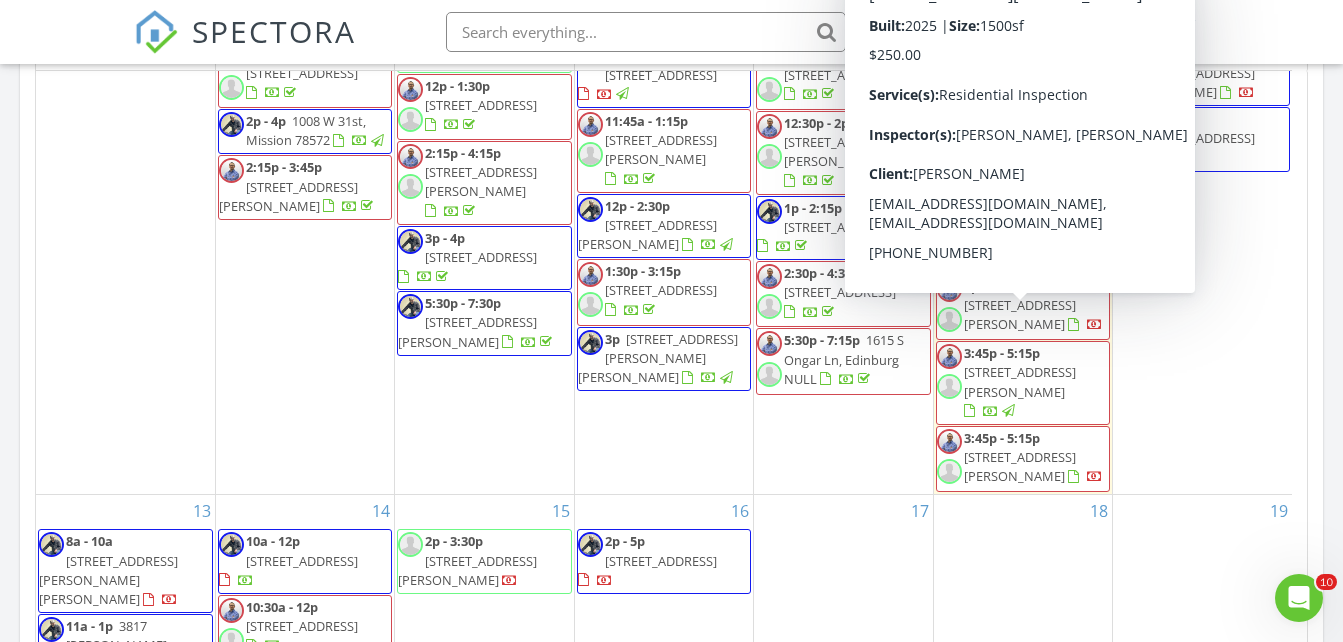 click on "1218 N Lincoln Ave, San Juan 78589" at bounding box center [1020, 381] 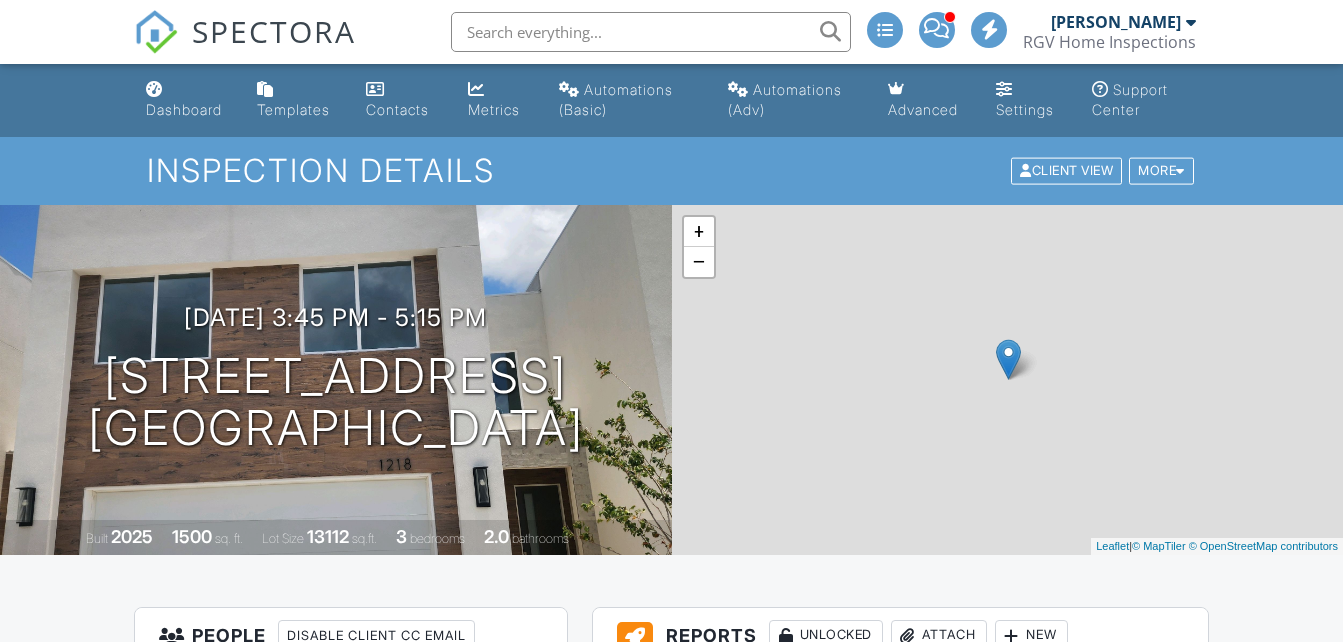 scroll, scrollTop: 0, scrollLeft: 0, axis: both 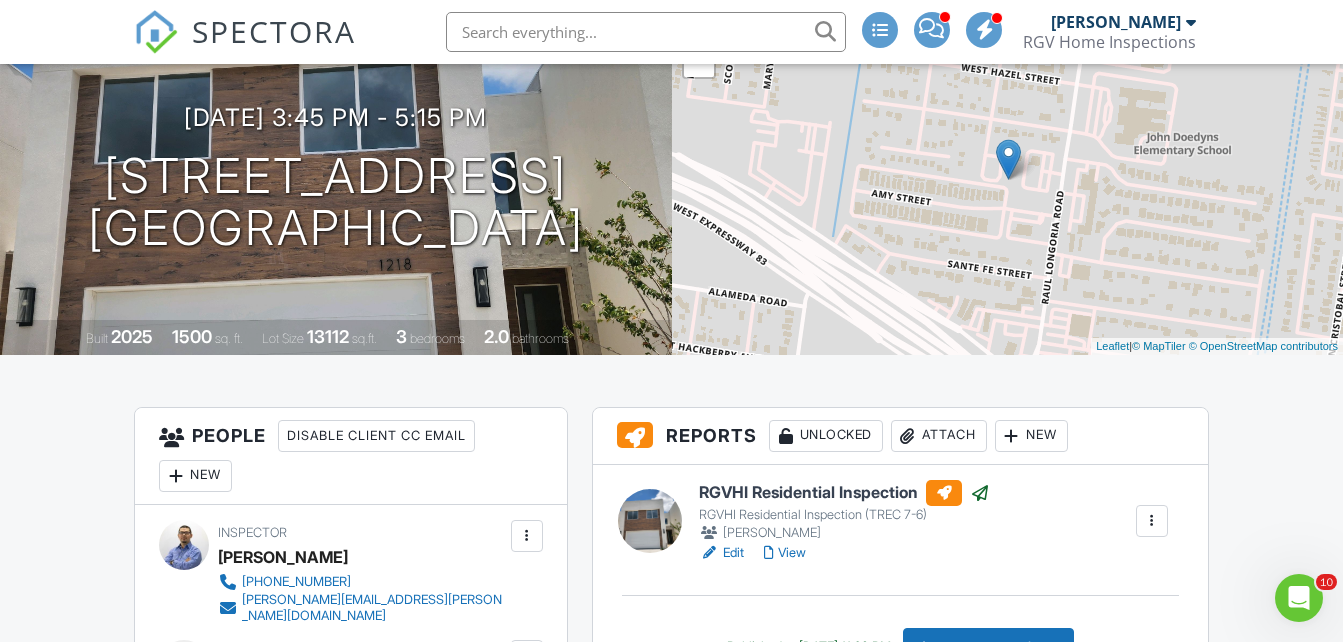 click on "Edit" at bounding box center [721, 553] 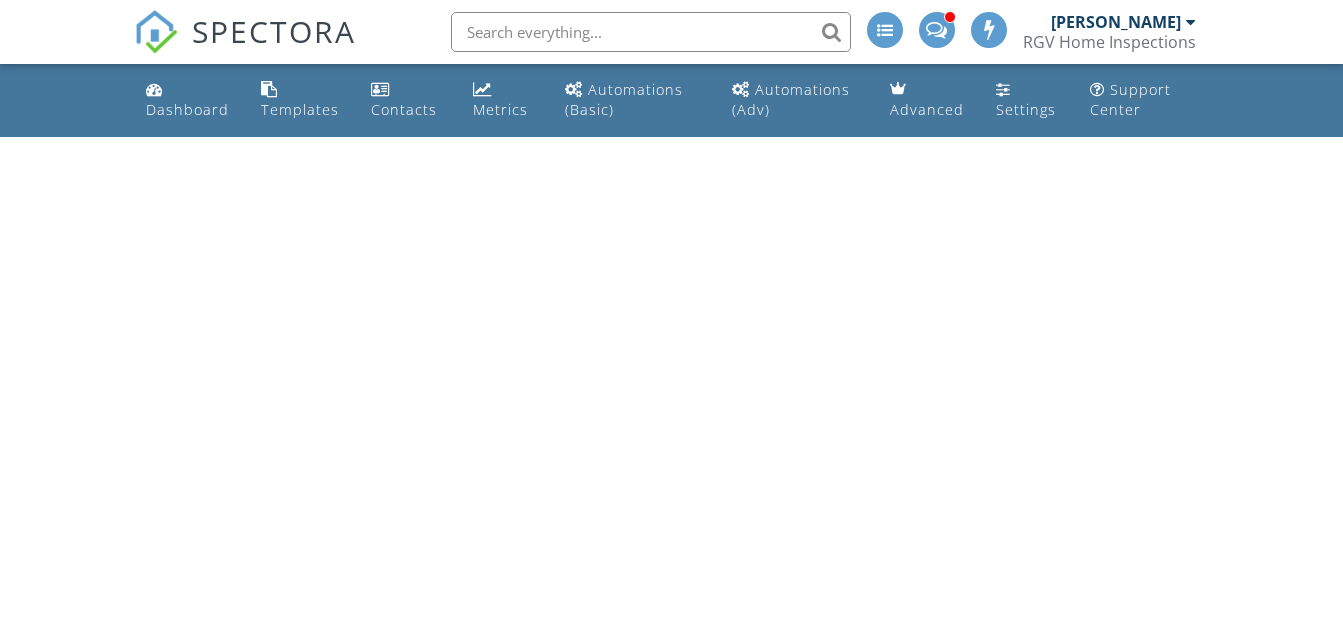 scroll, scrollTop: 0, scrollLeft: 0, axis: both 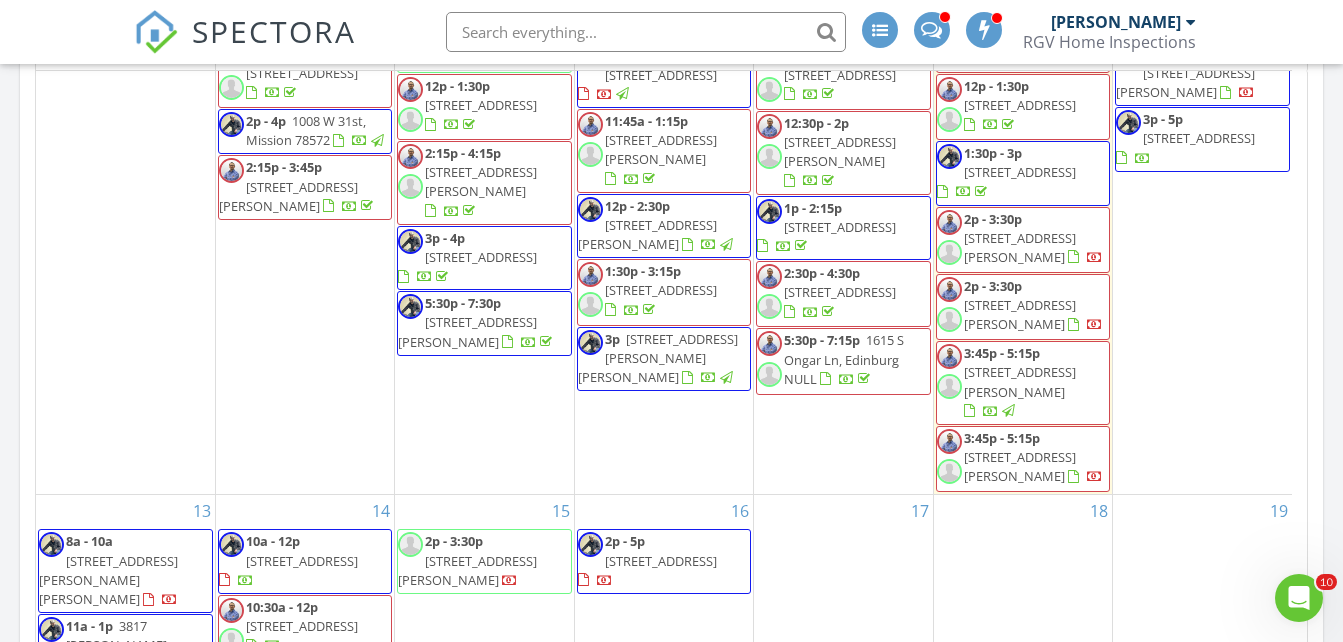 click on "1220 N Lincoln Ave , San Juan 78589" at bounding box center [1020, 466] 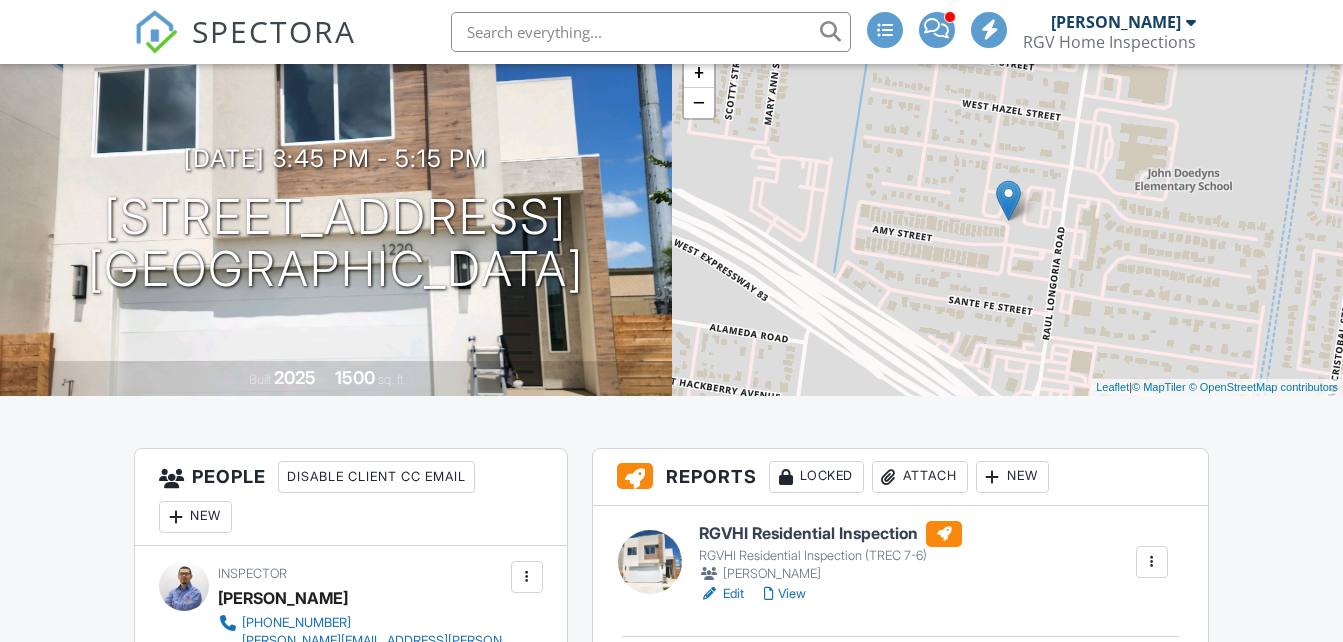 scroll, scrollTop: 400, scrollLeft: 0, axis: vertical 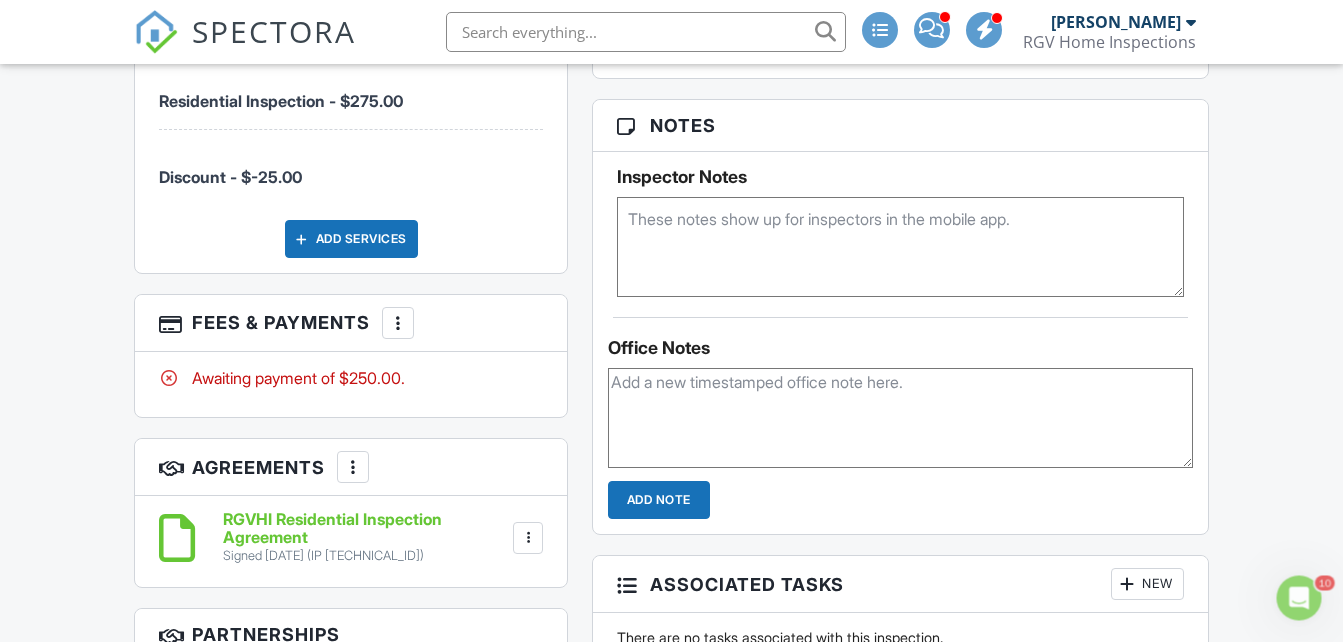 click on "More" at bounding box center [398, 323] 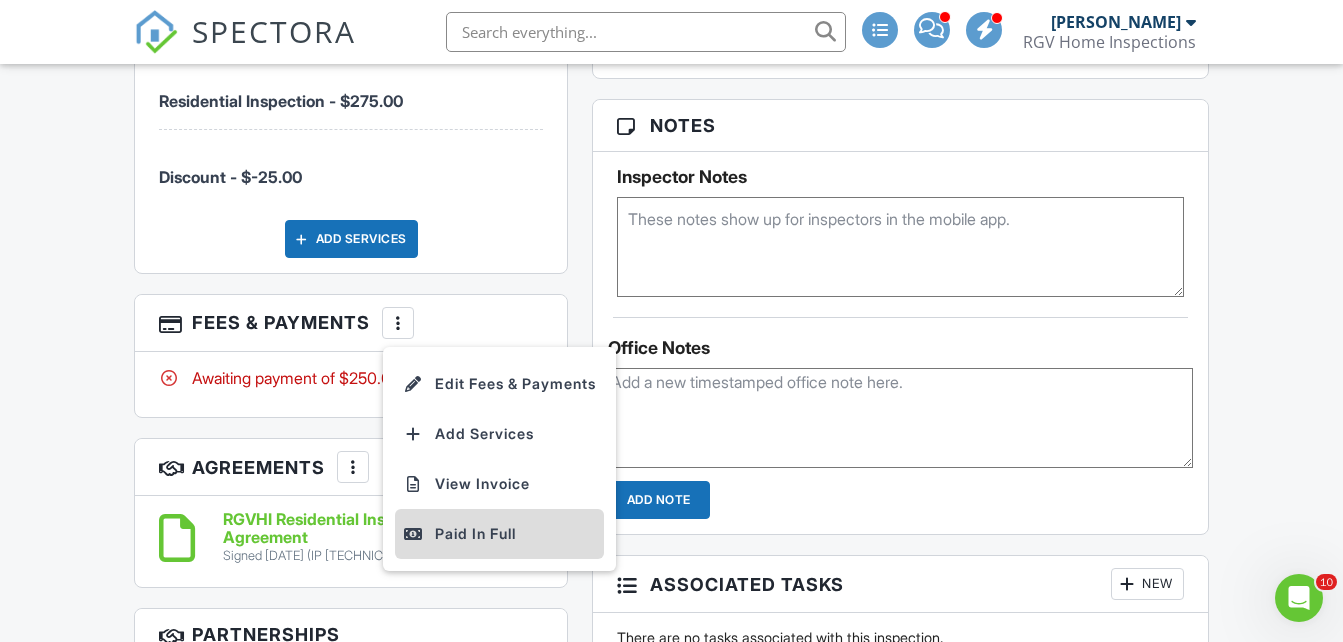 click on "Paid In Full" at bounding box center [499, 534] 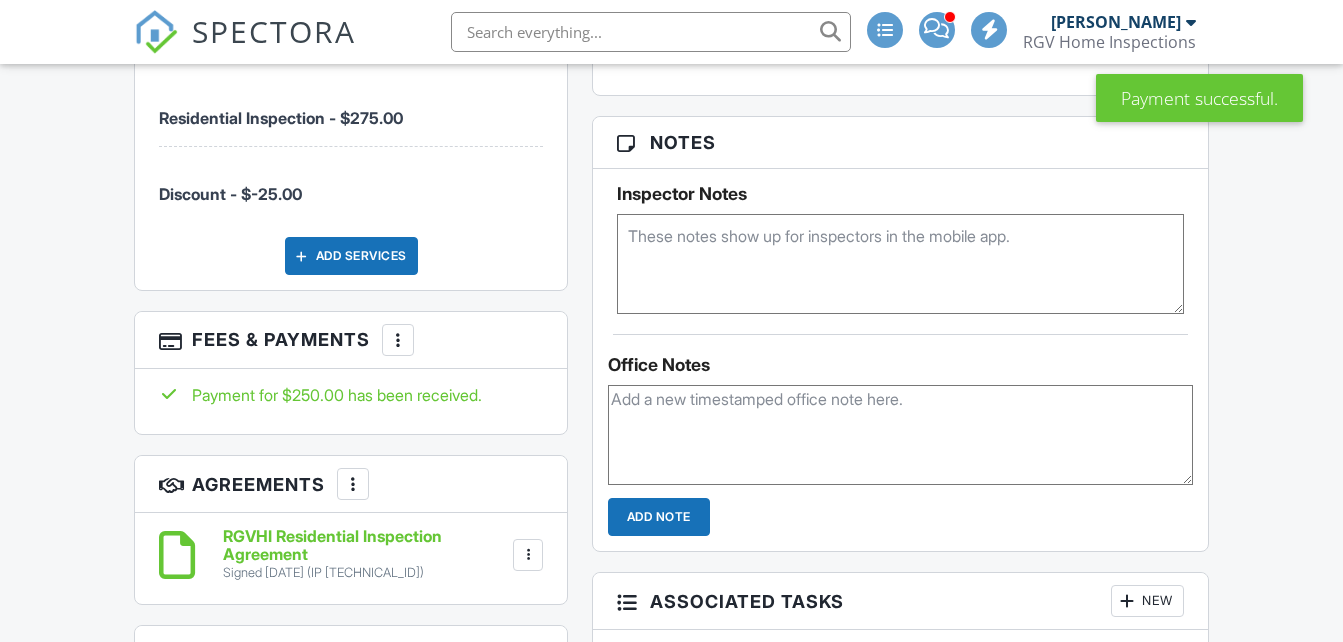 scroll, scrollTop: 0, scrollLeft: 0, axis: both 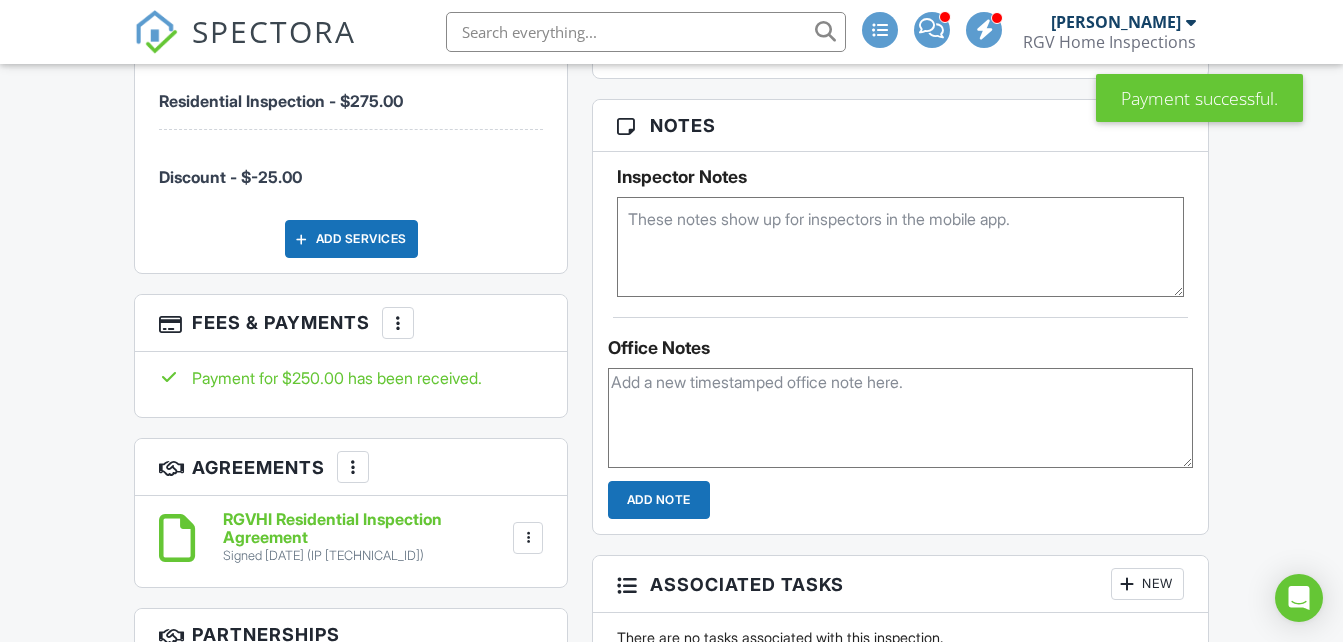 click at bounding box center (398, 323) 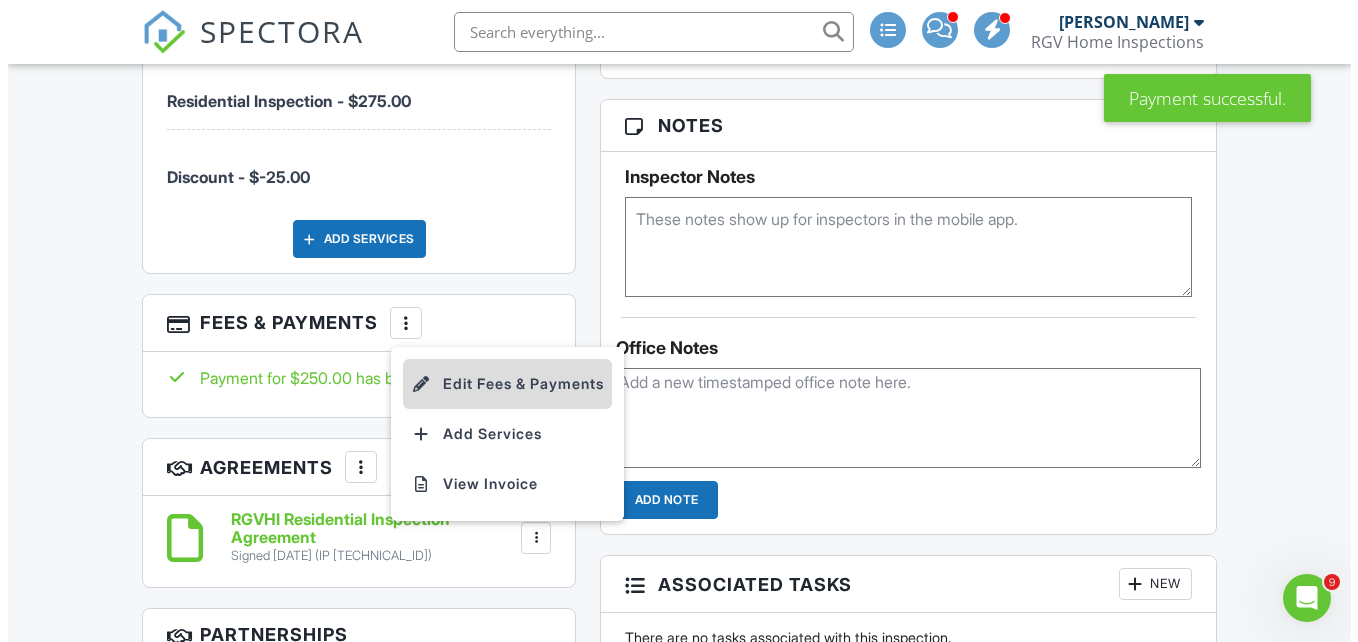 scroll, scrollTop: 0, scrollLeft: 0, axis: both 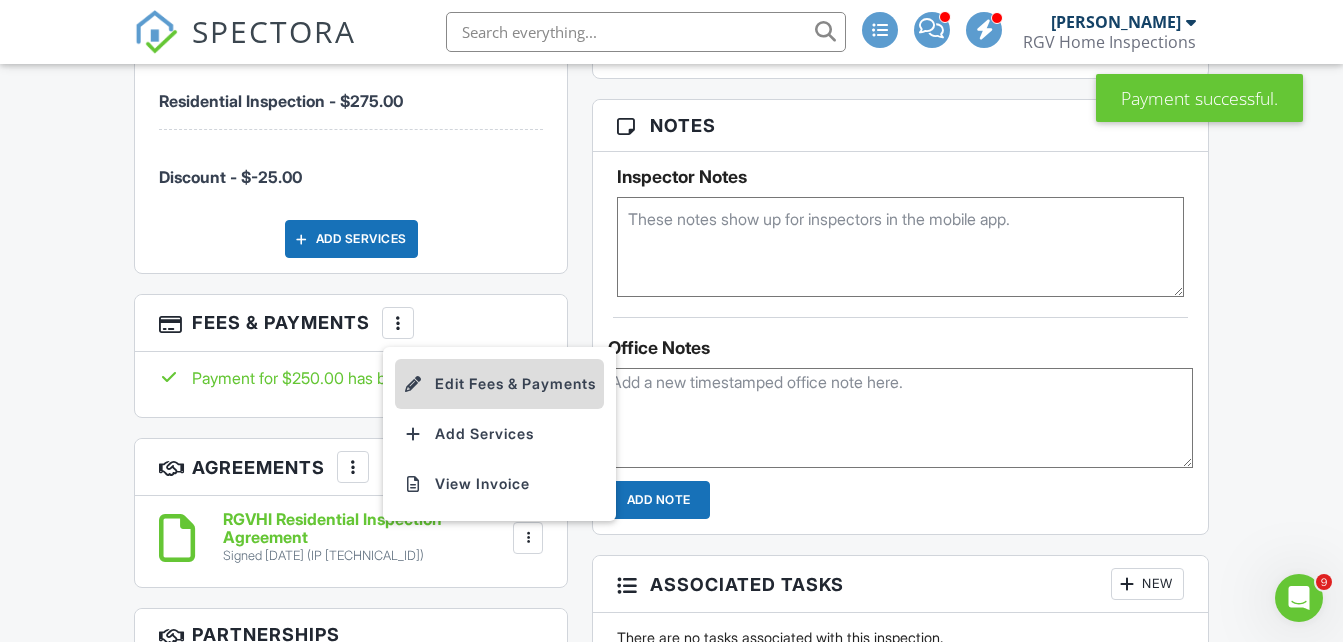 click on "Edit Fees & Payments" at bounding box center (499, 384) 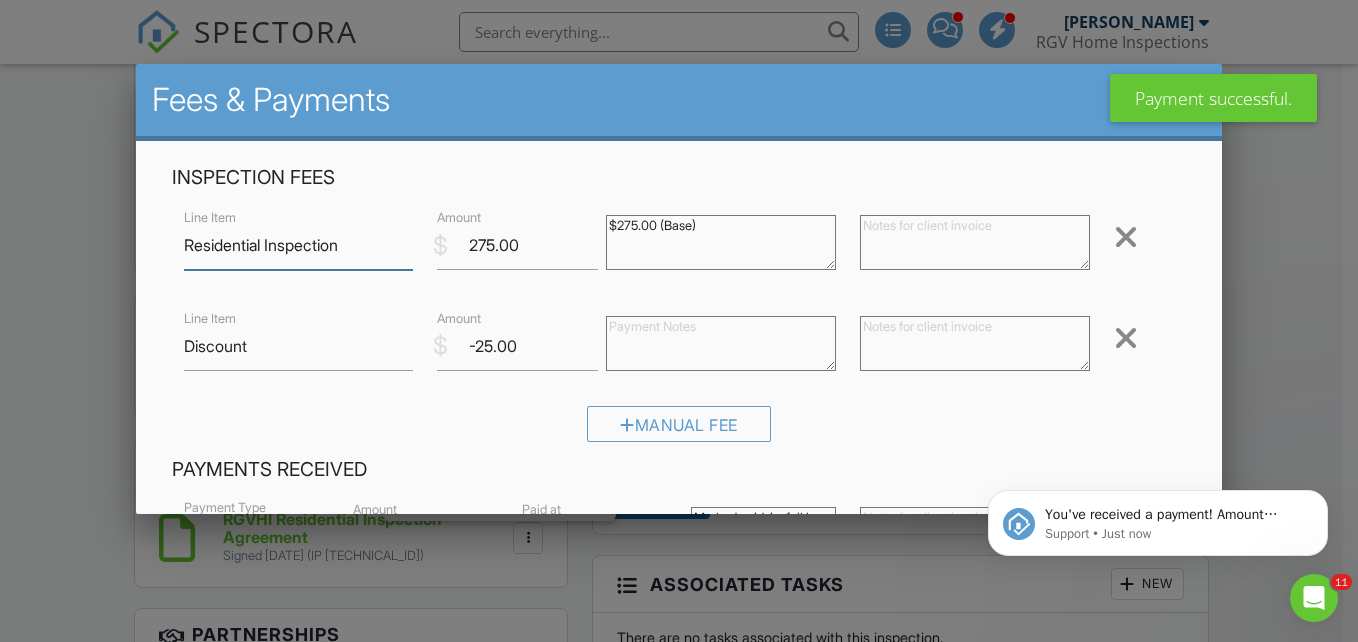 scroll, scrollTop: 0, scrollLeft: 0, axis: both 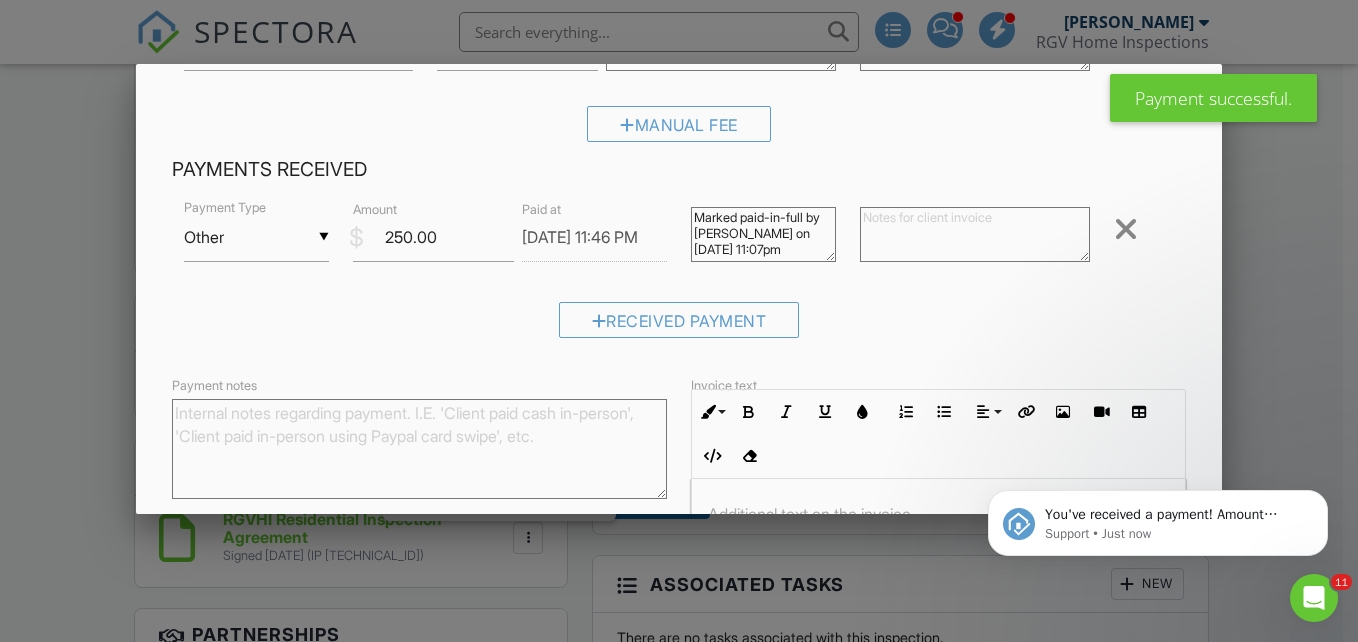 click on "▼ Other Cash Check On-Site Card Other Cash
Check
On-Site Card
Other" at bounding box center [256, 237] 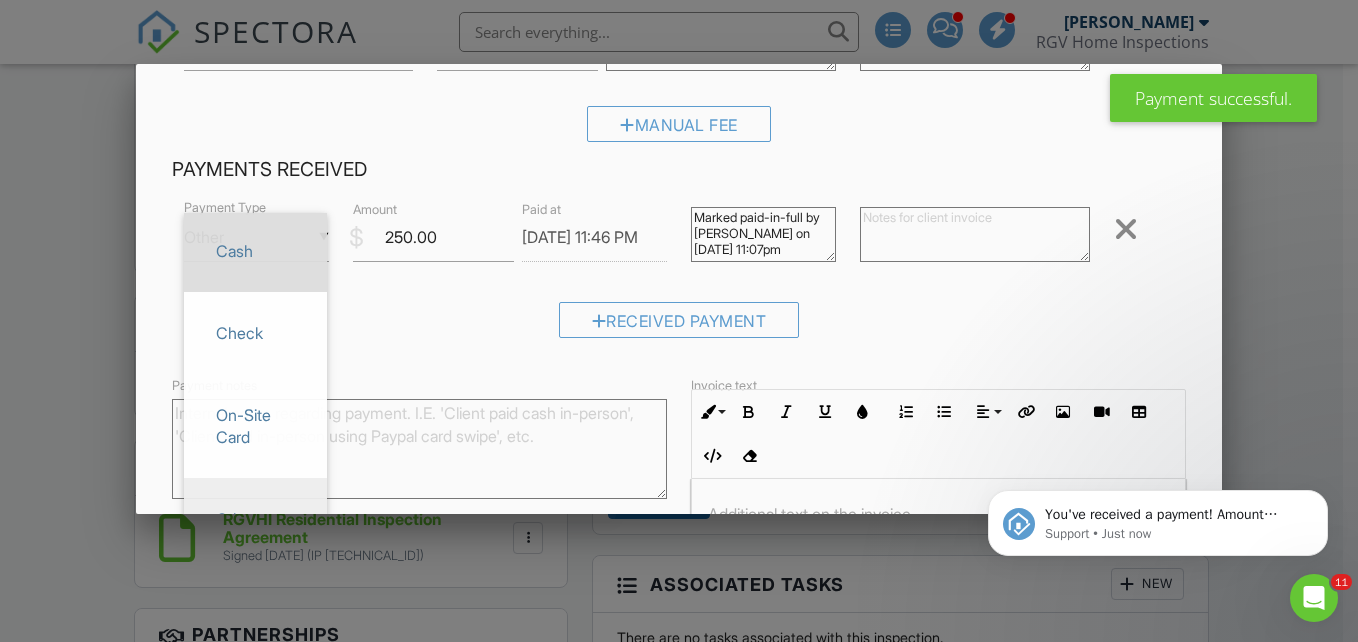 scroll, scrollTop: 0, scrollLeft: 0, axis: both 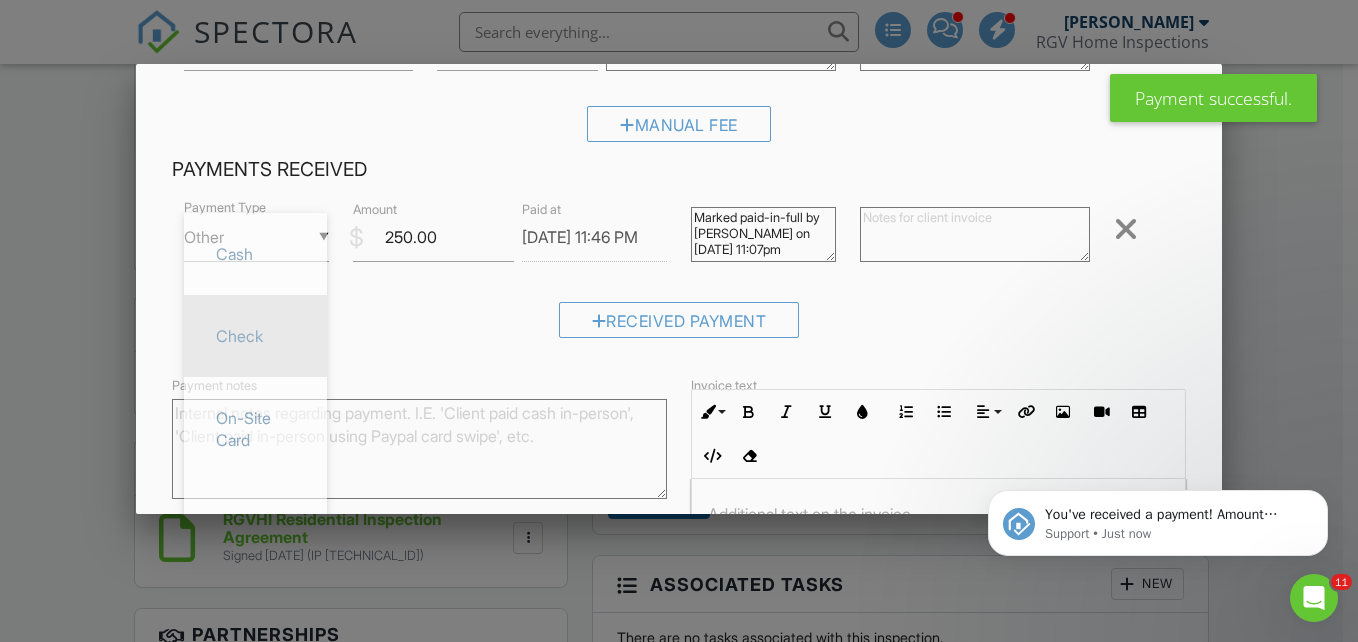 click on "Check" at bounding box center (255, 336) 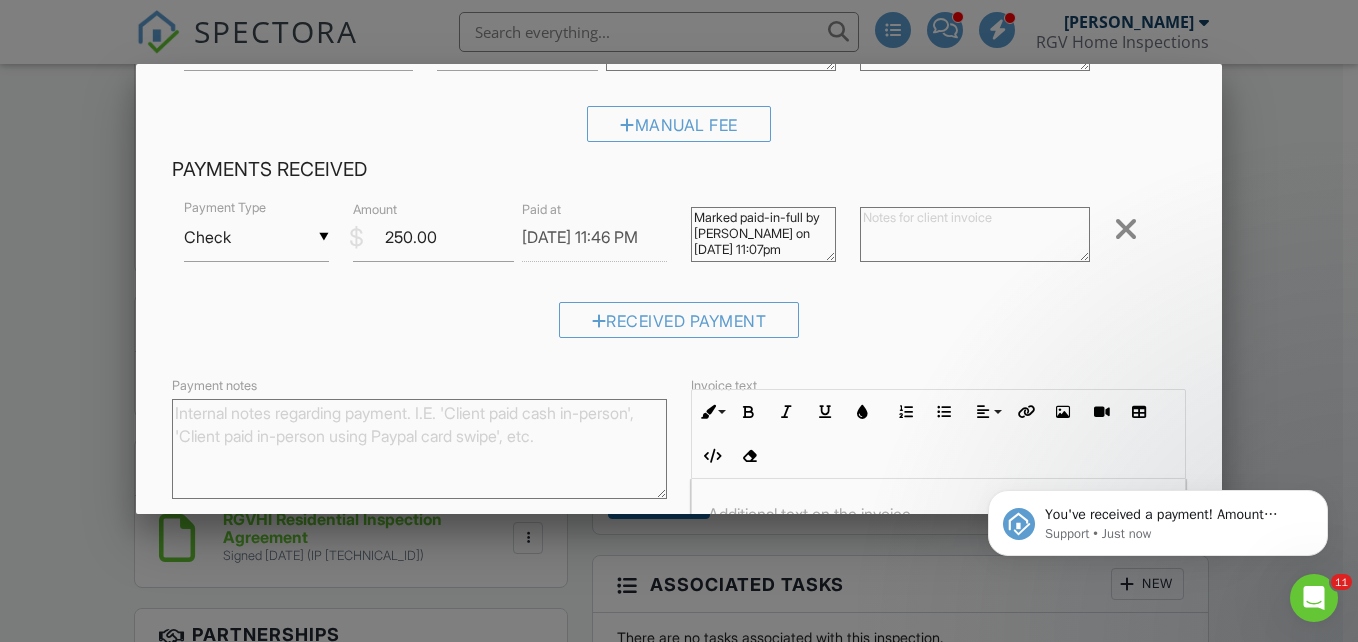 scroll, scrollTop: 510, scrollLeft: 0, axis: vertical 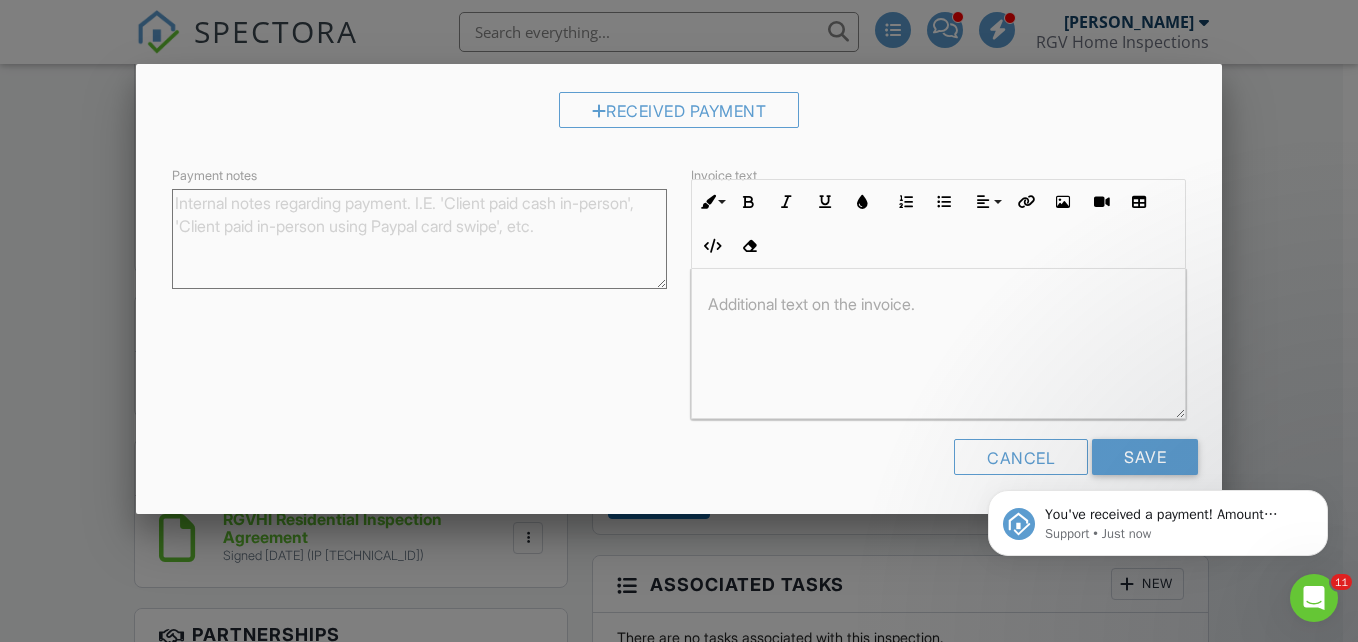 click on "You've received a payment!  Amount  $250.00  Fee  $0.00  Net  $250.00  Transaction #    Inspection  1220 N Lincoln Ave , San Juan, TX 78589 Support • Just now" at bounding box center [1158, 431] 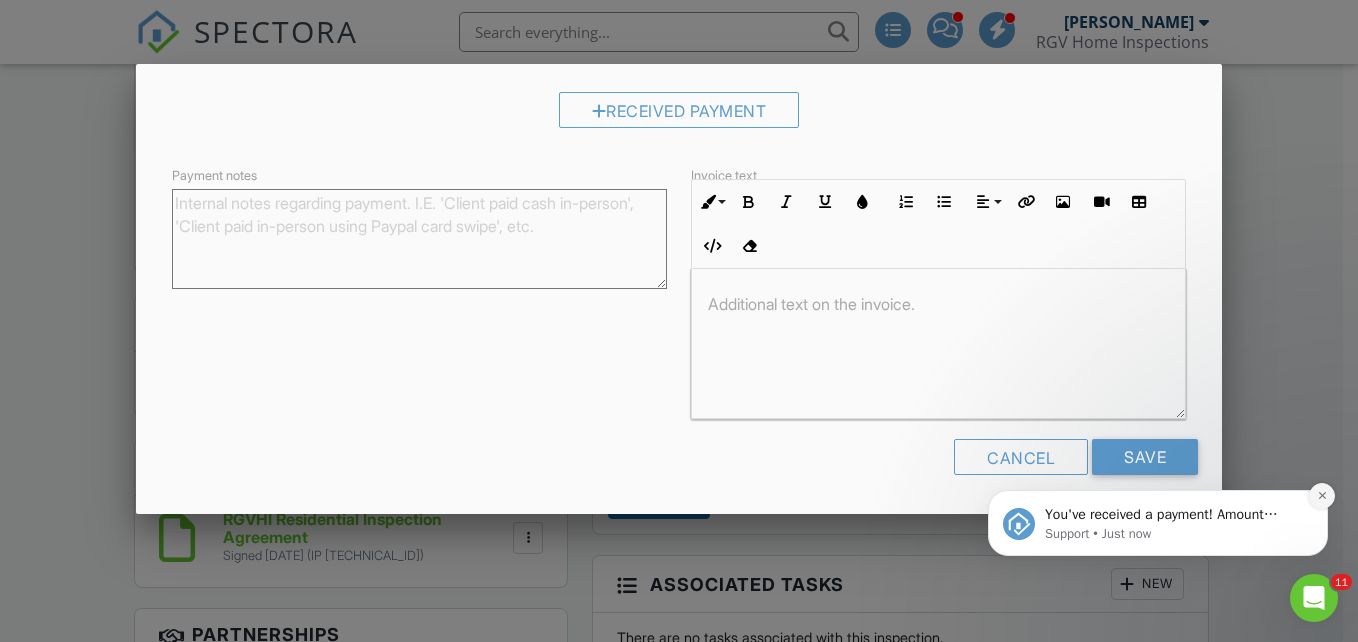 click 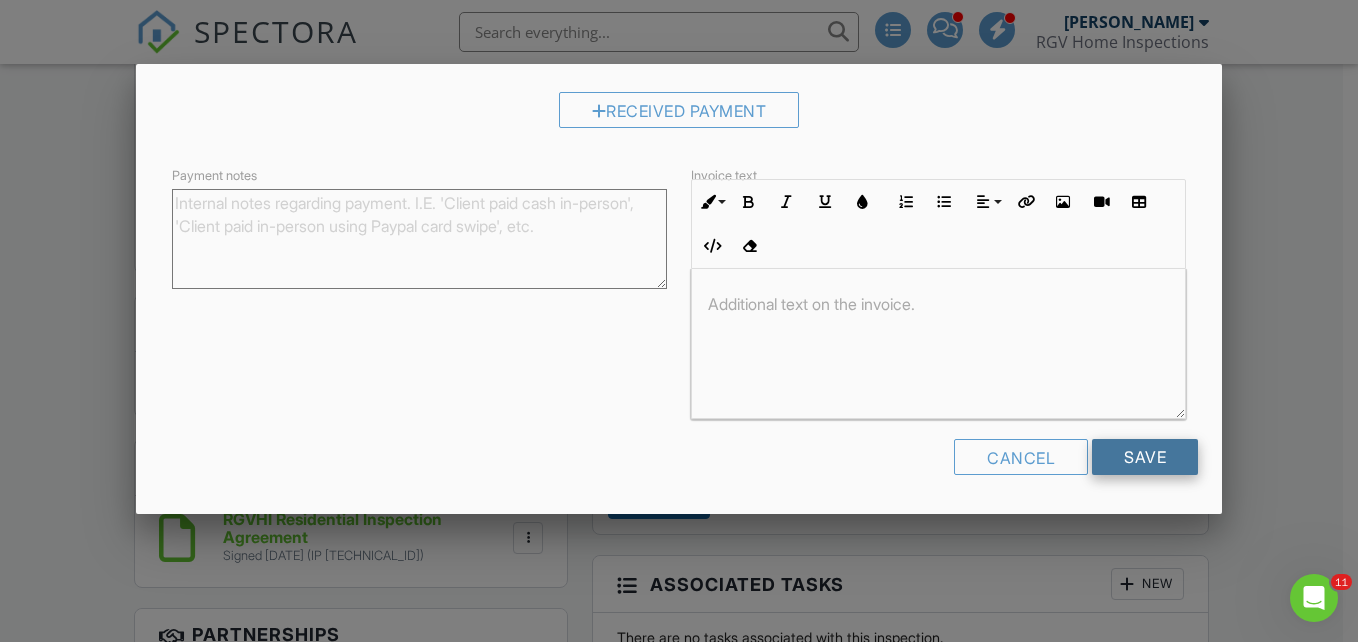 click on "Save" at bounding box center [1145, 457] 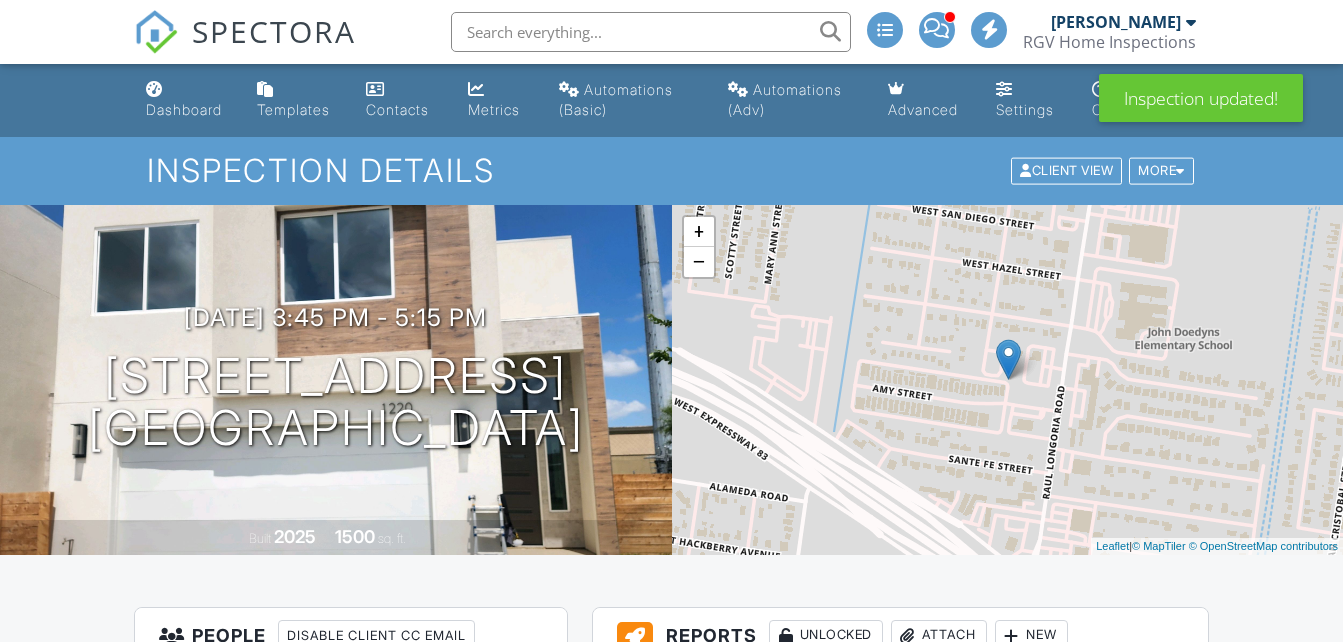 scroll, scrollTop: 400, scrollLeft: 0, axis: vertical 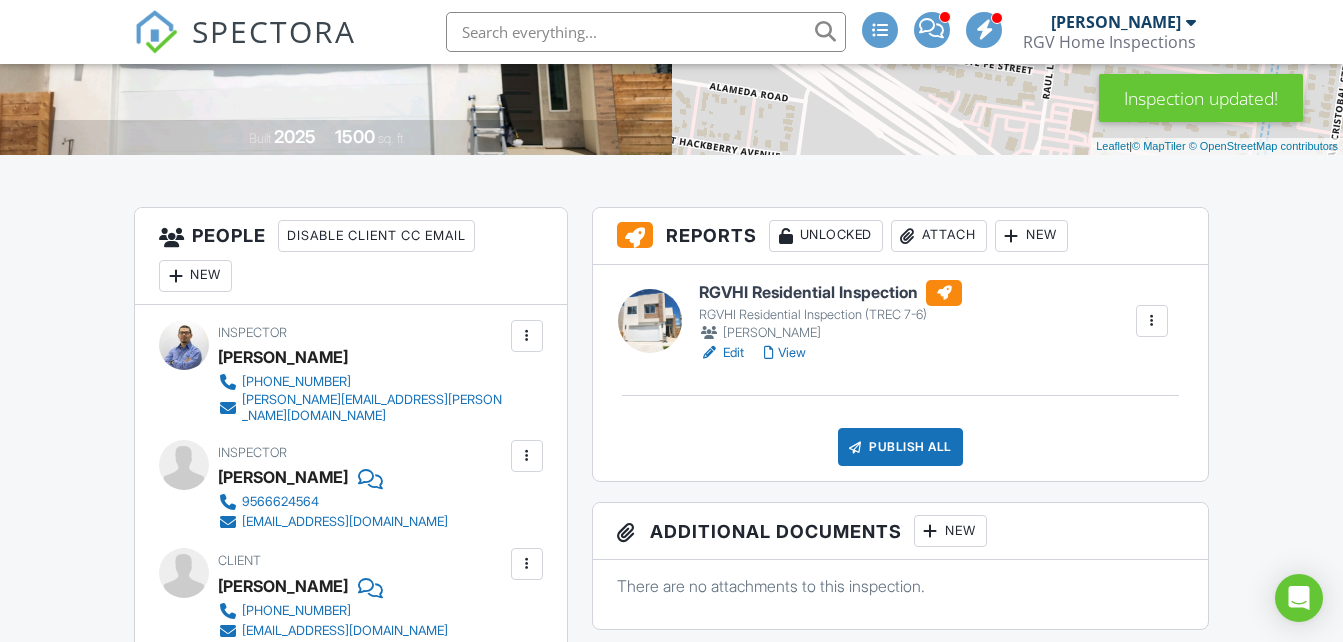 click on "Edit" at bounding box center (721, 353) 